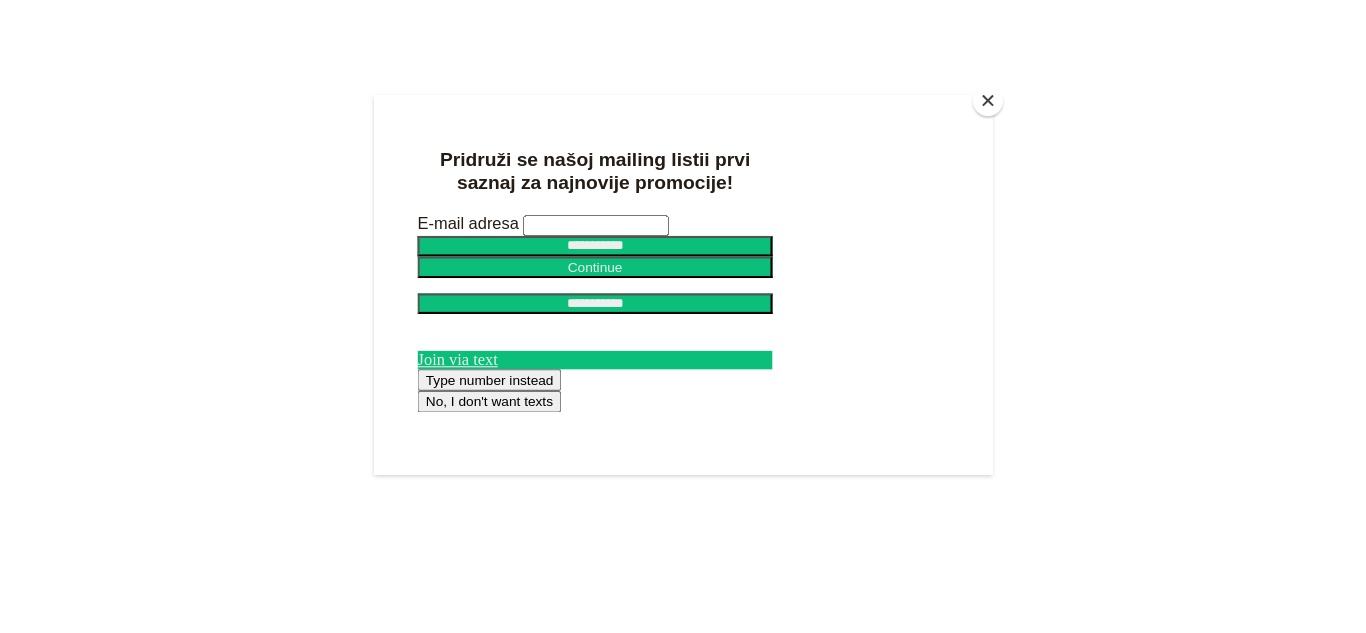 scroll, scrollTop: 0, scrollLeft: 0, axis: both 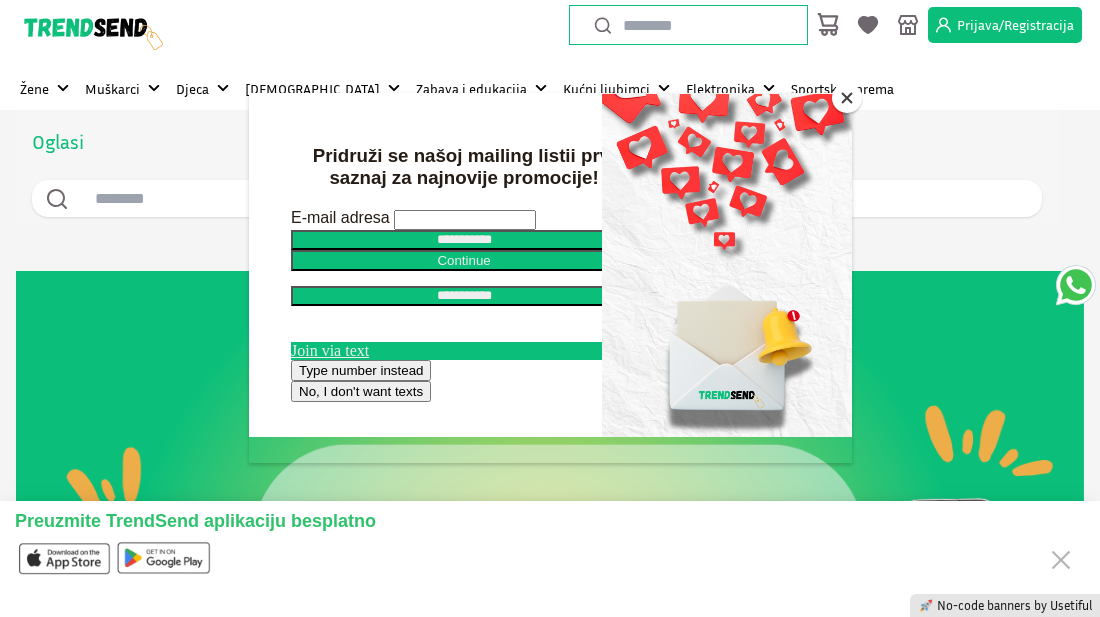 click at bounding box center [847, 98] 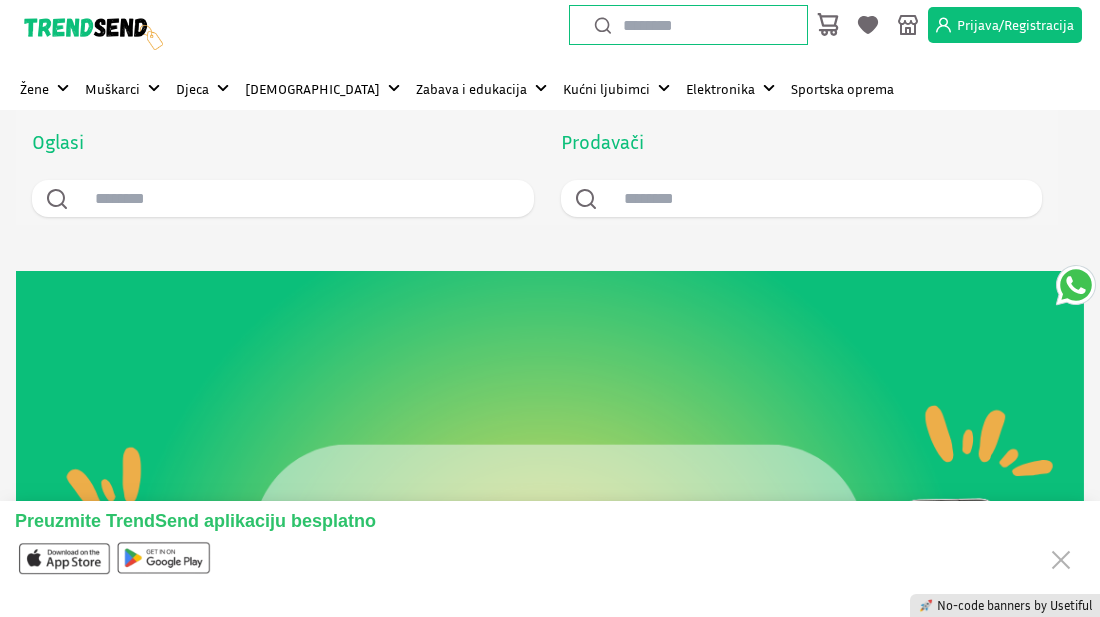 click on "Prijava/Registracija" at bounding box center [1015, 25] 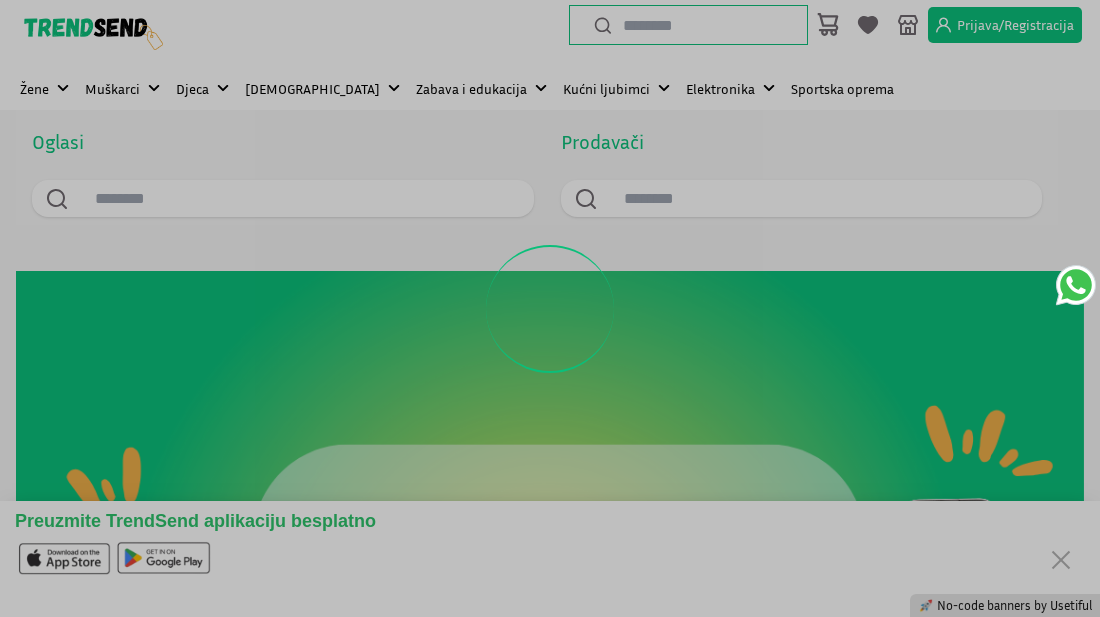 click at bounding box center [550, 308] 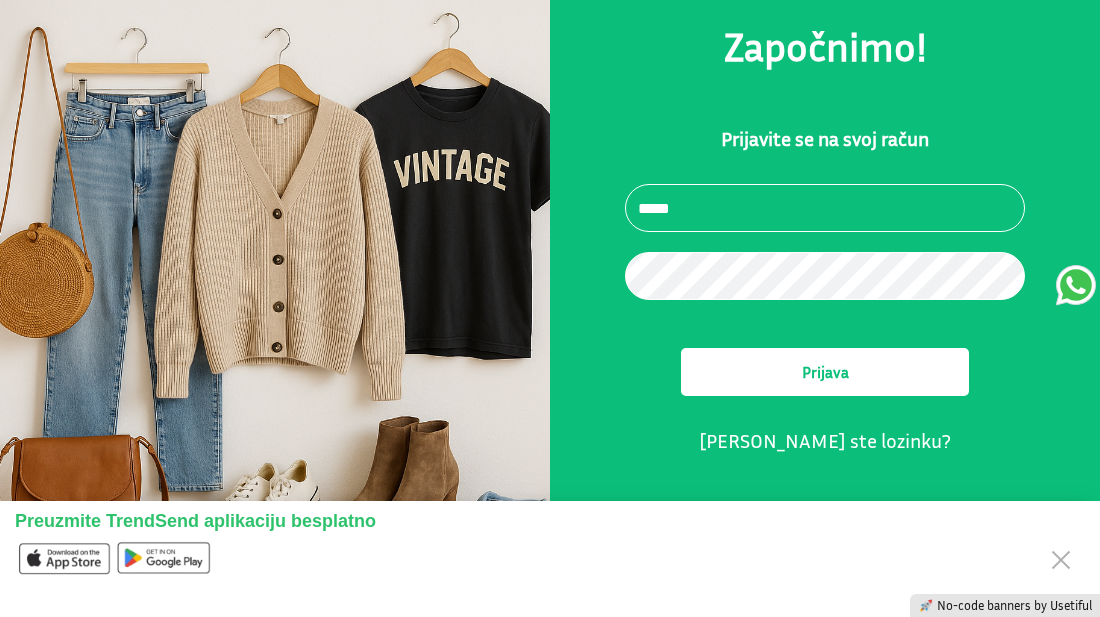 click at bounding box center (825, 208) 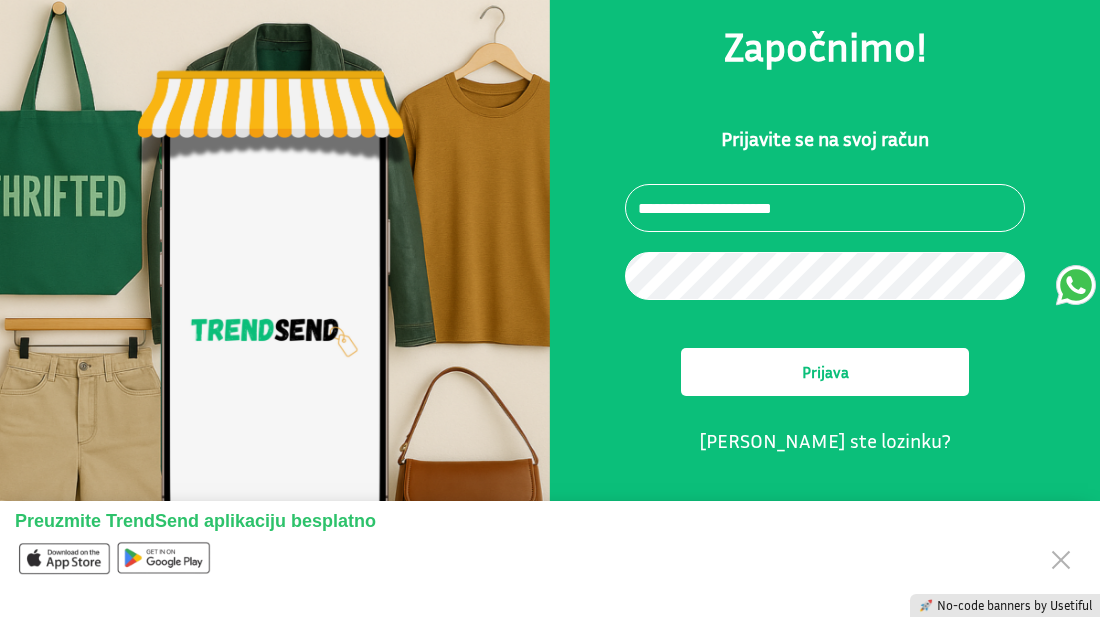 type on "**********" 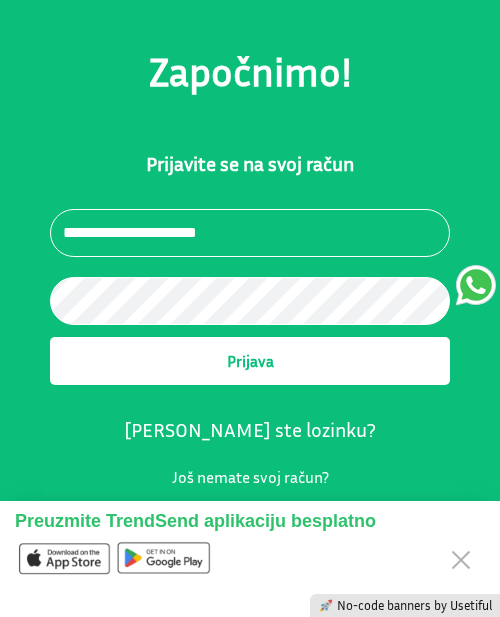 type 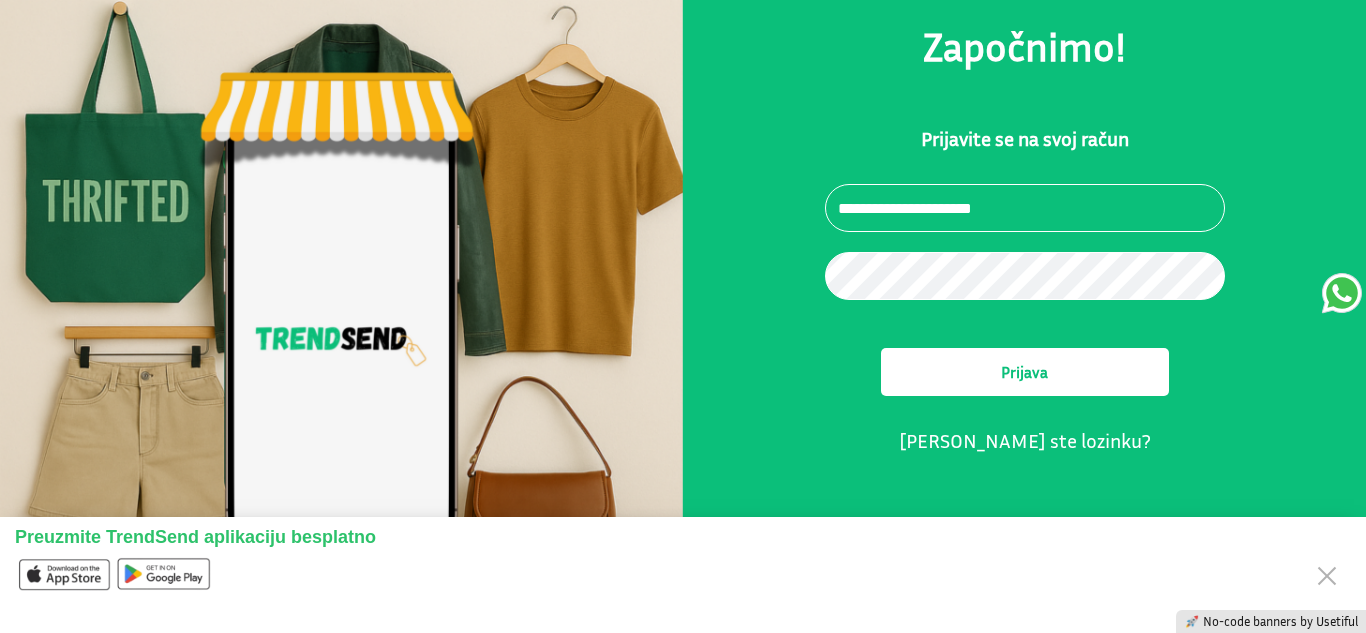 click on "**********" at bounding box center [1024, 322] 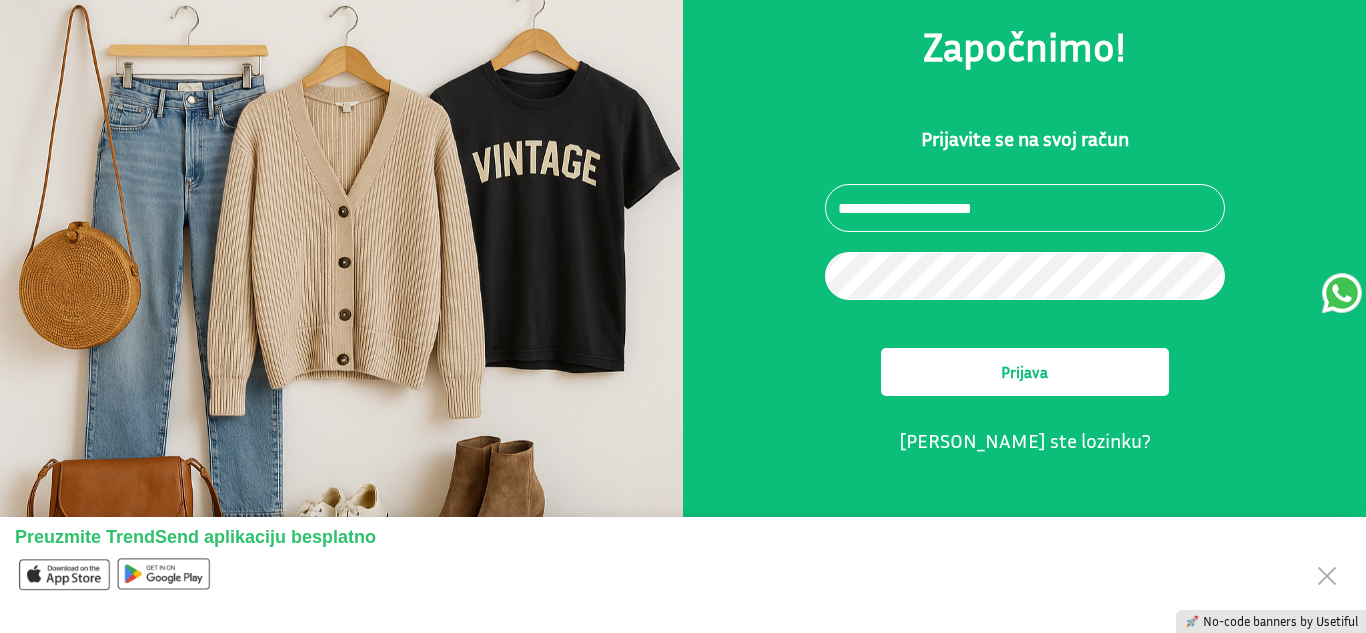 click on "[PERSON_NAME] ste lozinku?" at bounding box center [1025, 440] 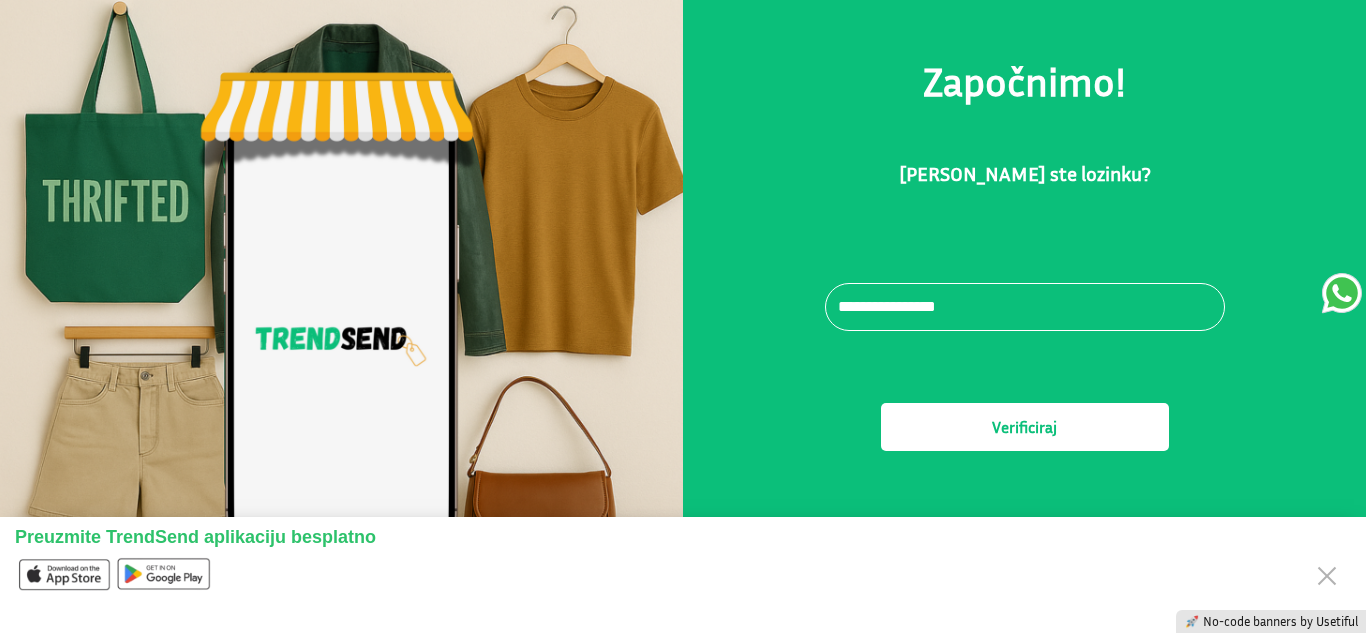 click at bounding box center (1025, 307) 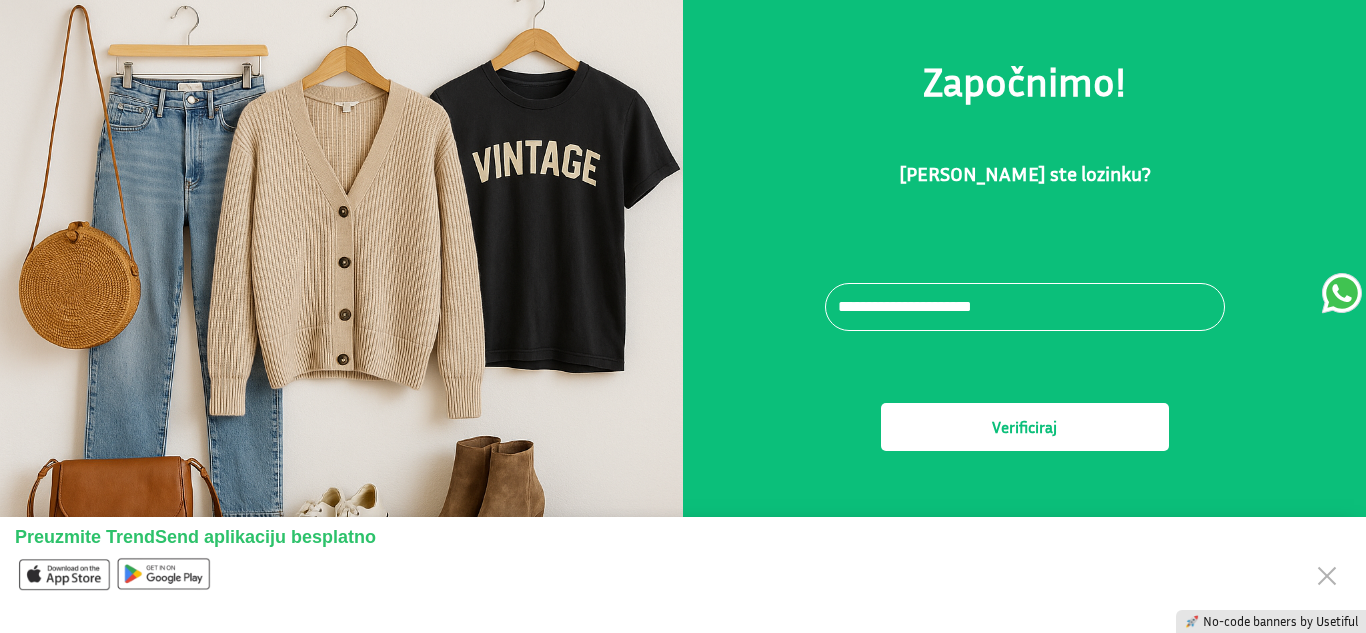 type on "**********" 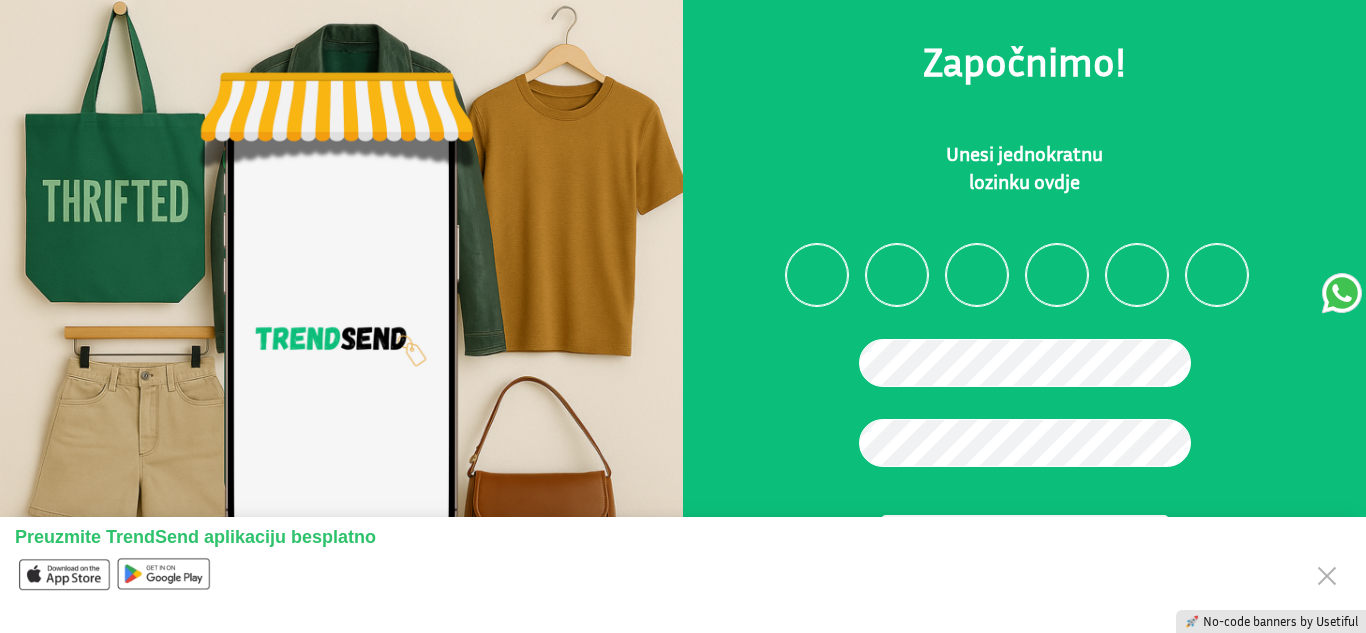 click at bounding box center [817, 275] 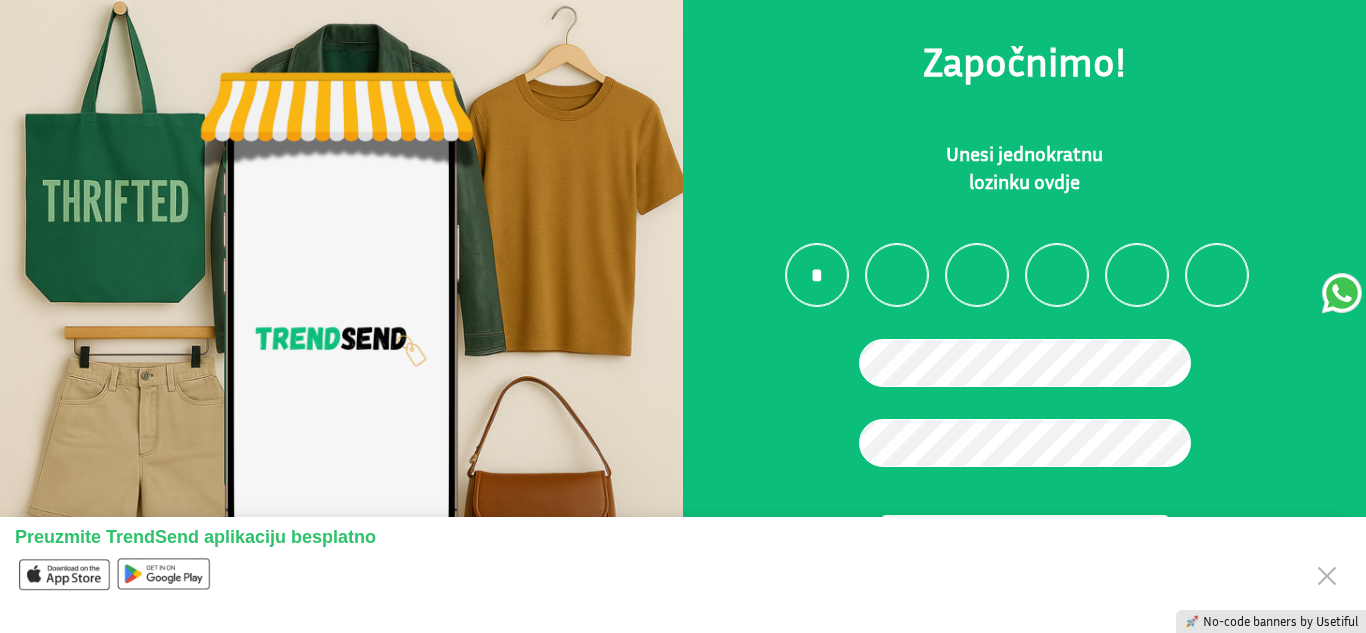type on "*" 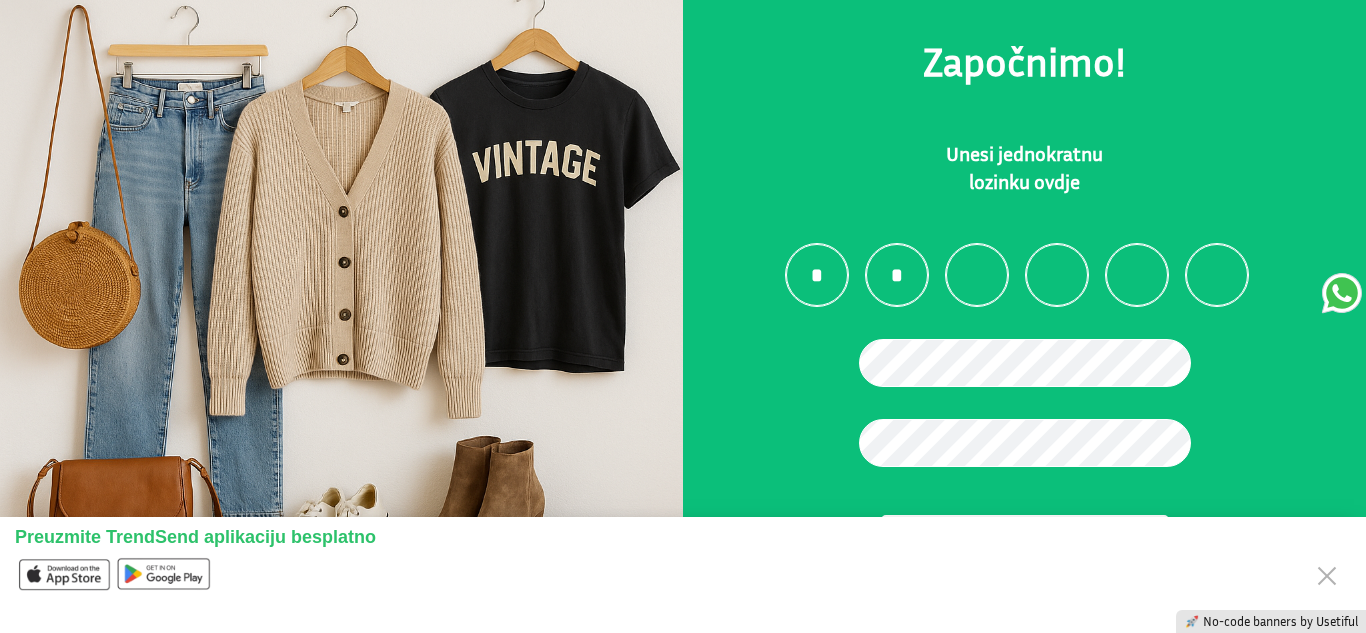 type on "*" 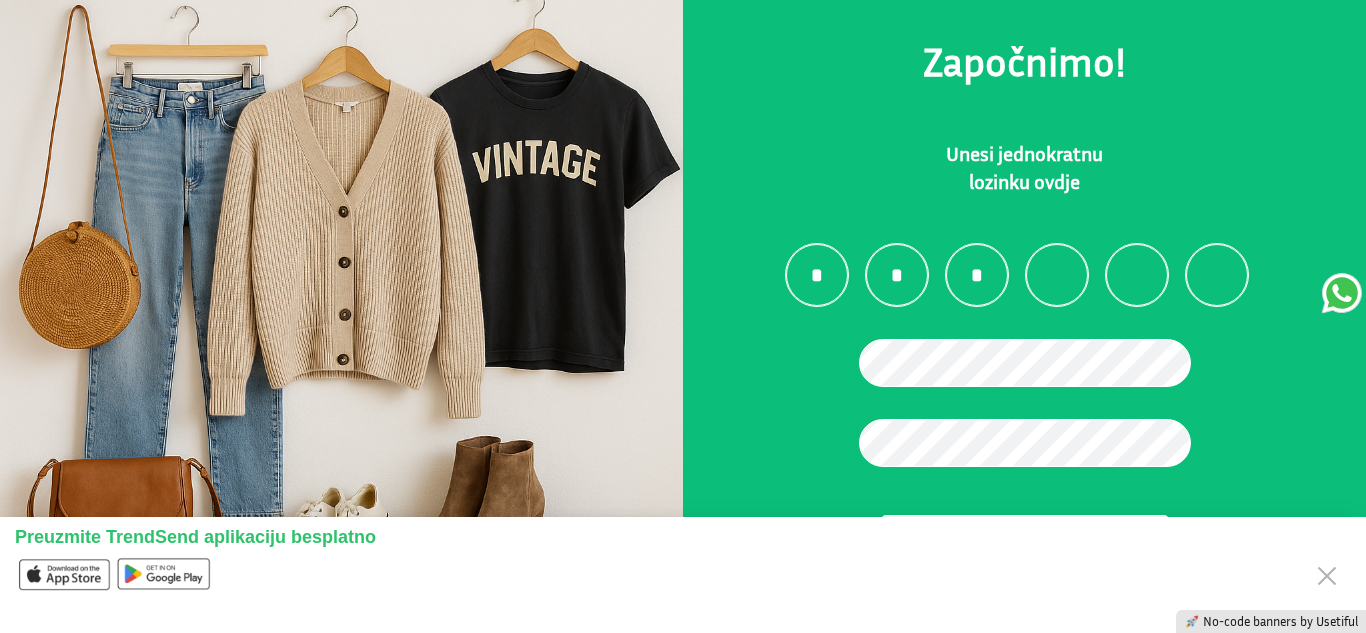 type on "*" 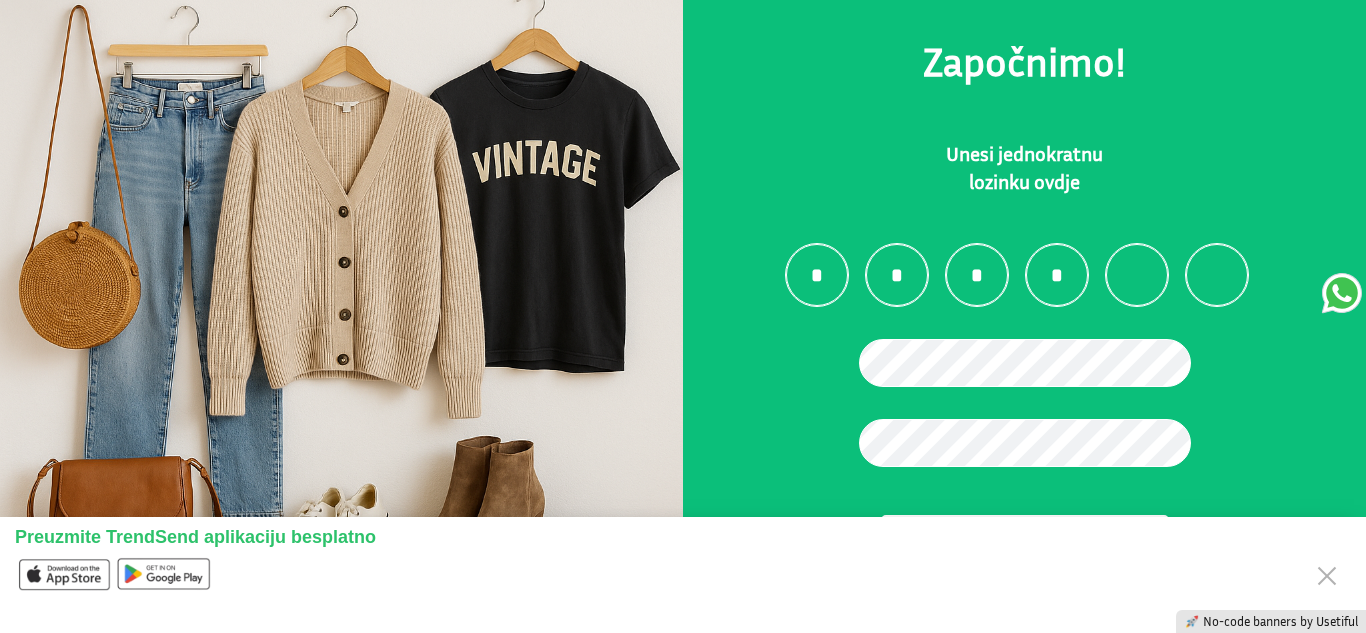 type on "*" 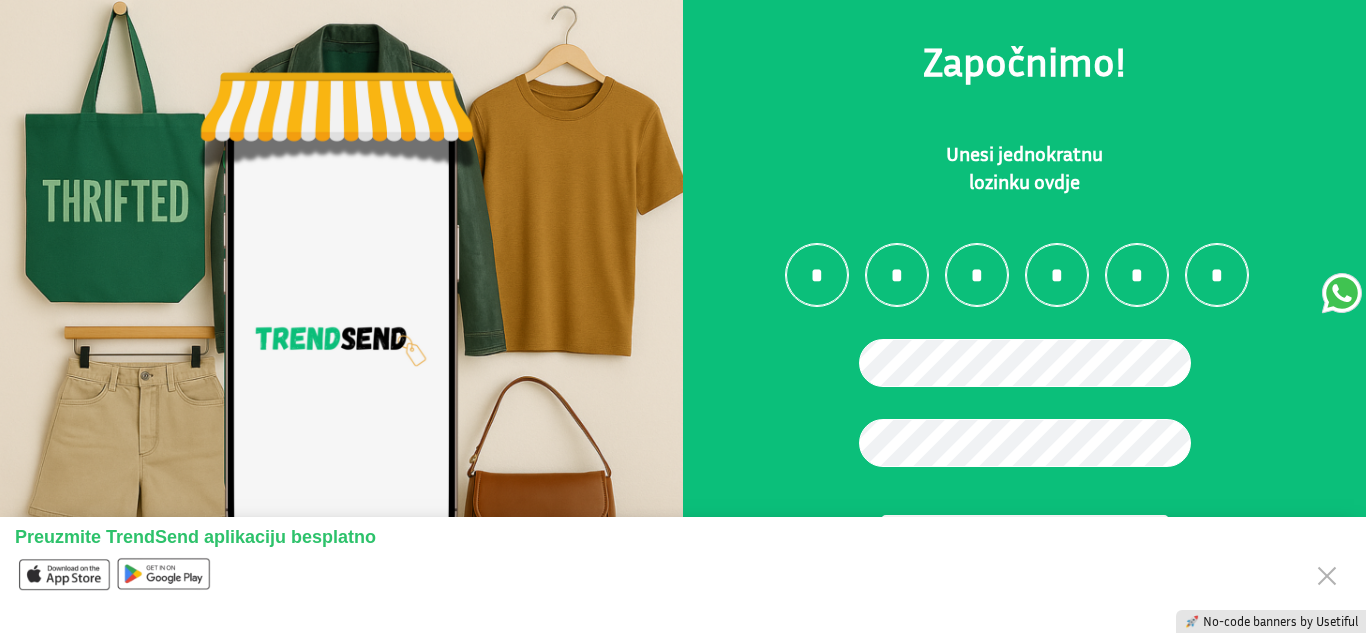 type on "*" 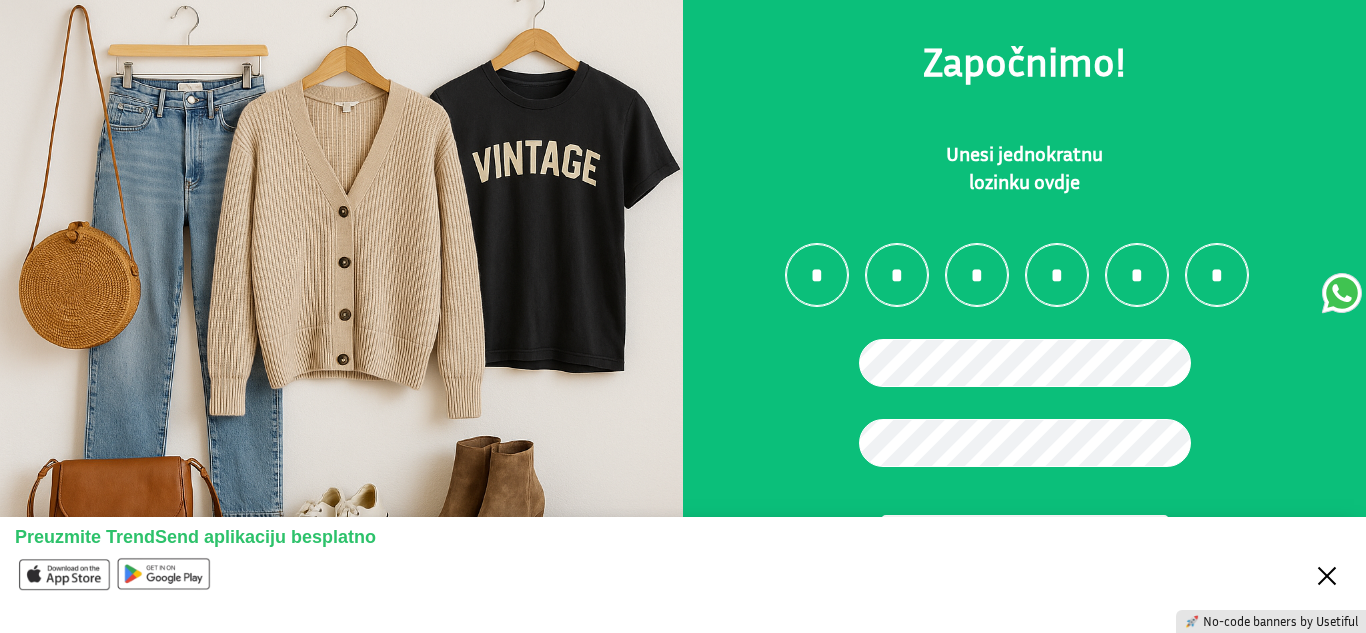 click on "Close" at bounding box center (1327, 574) 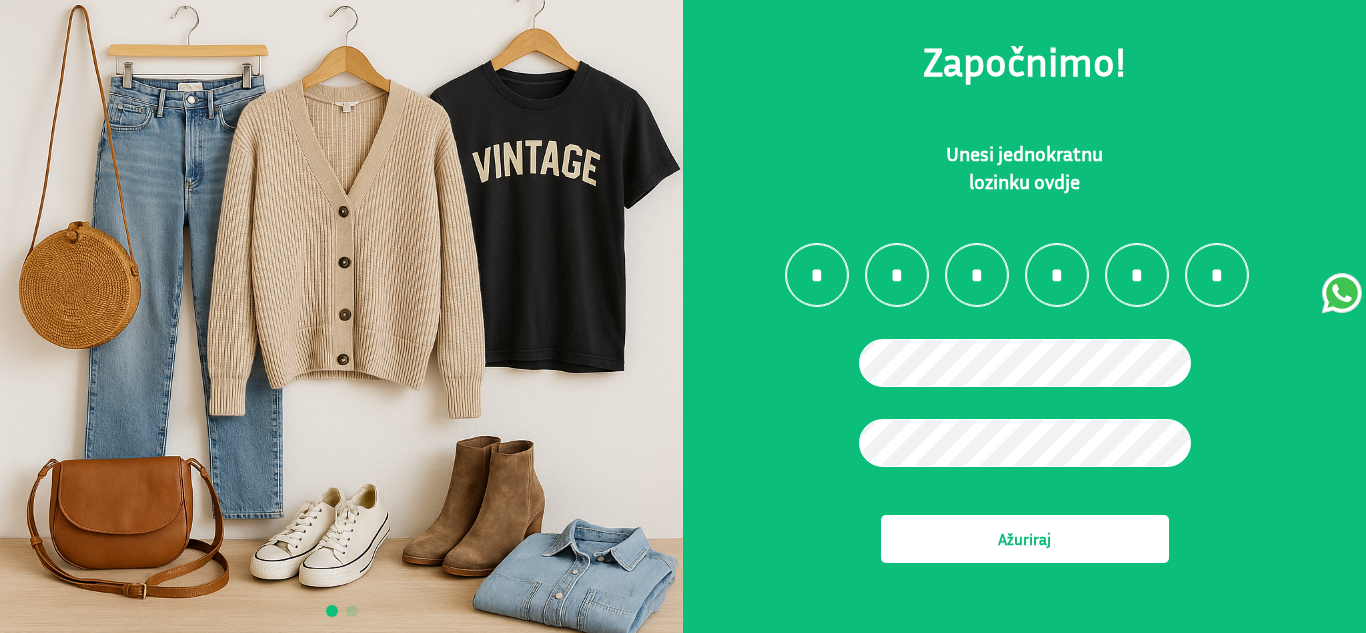 click on "Ažuriraj" at bounding box center [1025, 539] 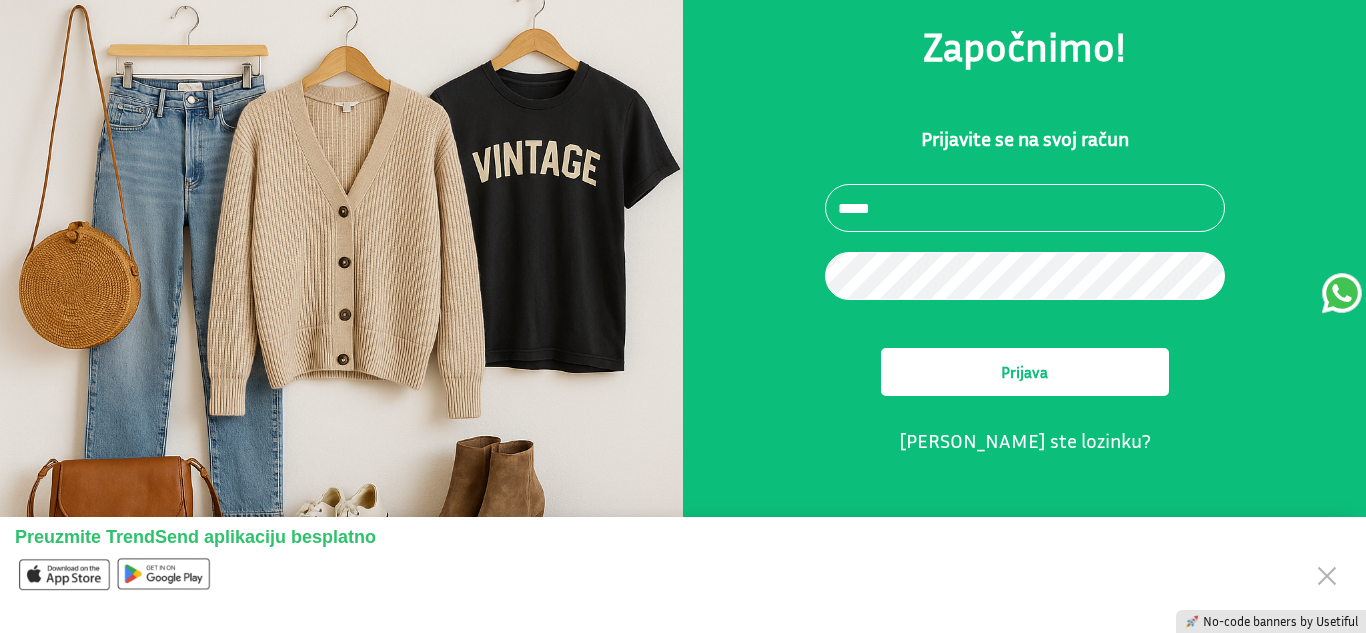 type on "**********" 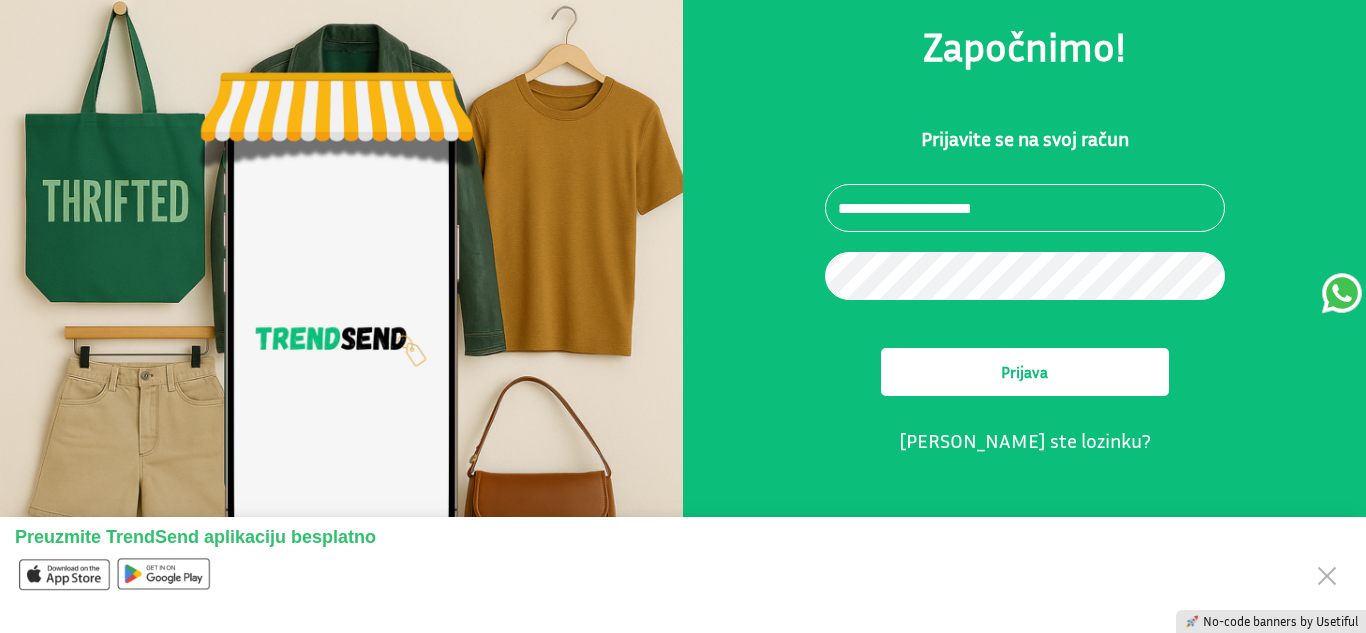 click on "Prijava" at bounding box center (1025, 372) 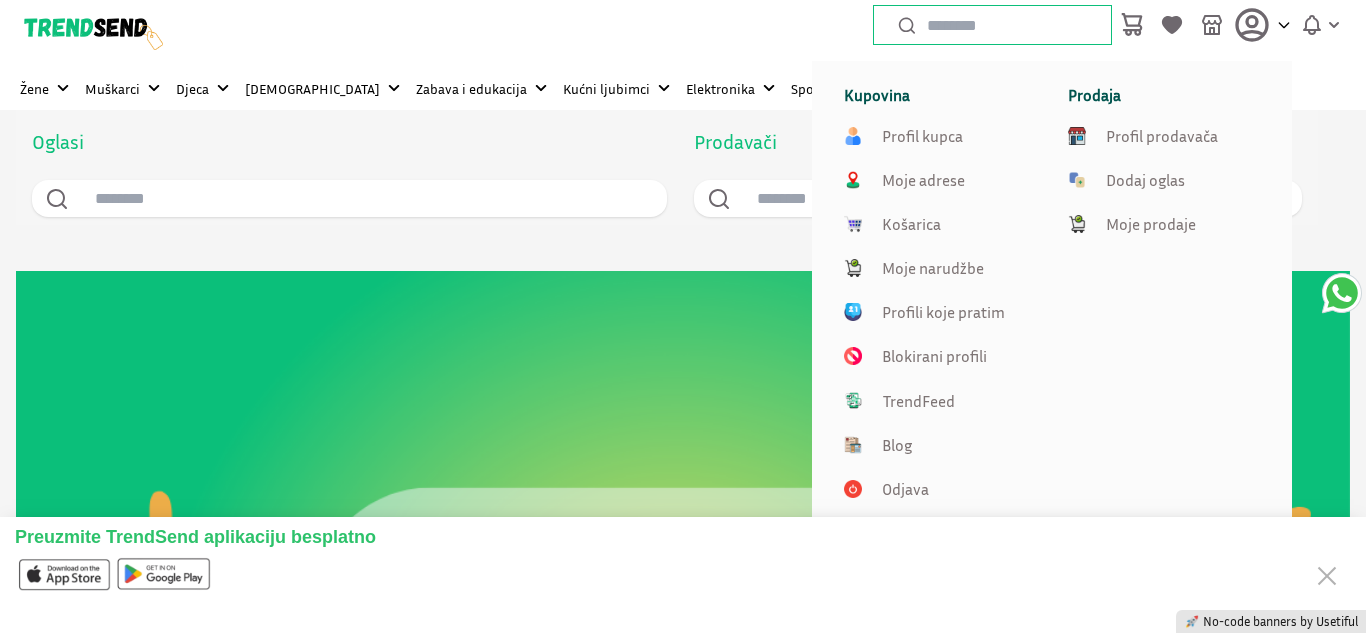 click 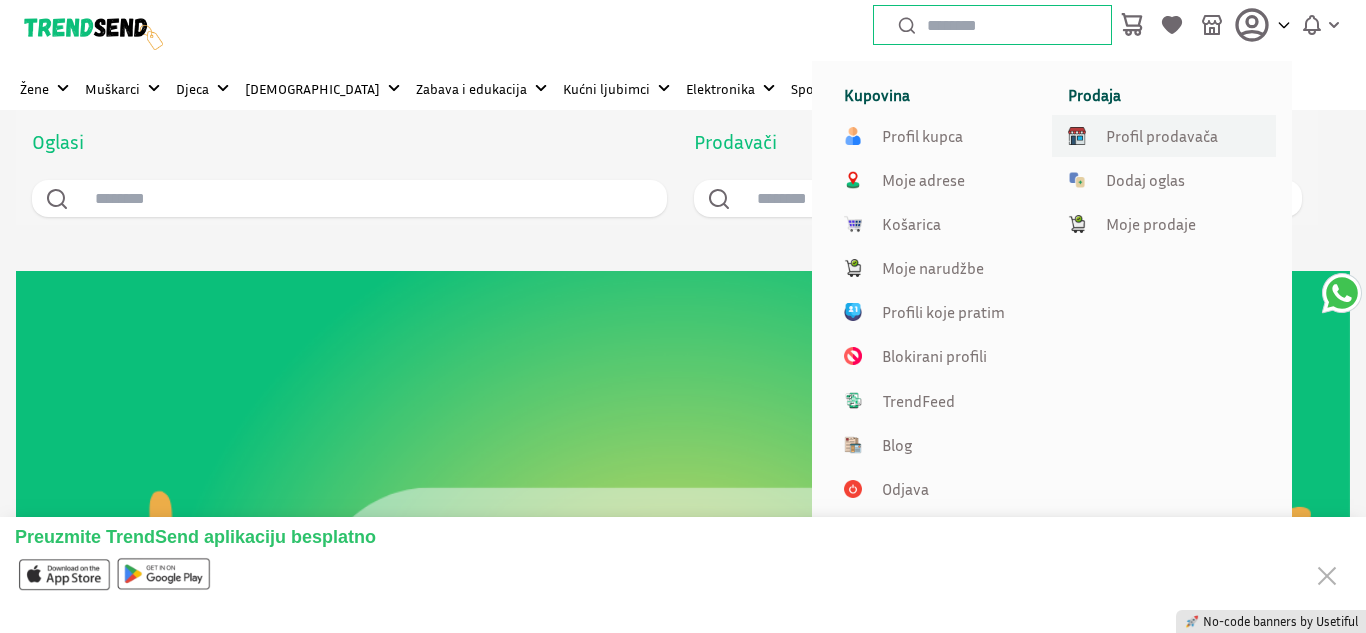 click on "Profil prodavača" at bounding box center [1162, 136] 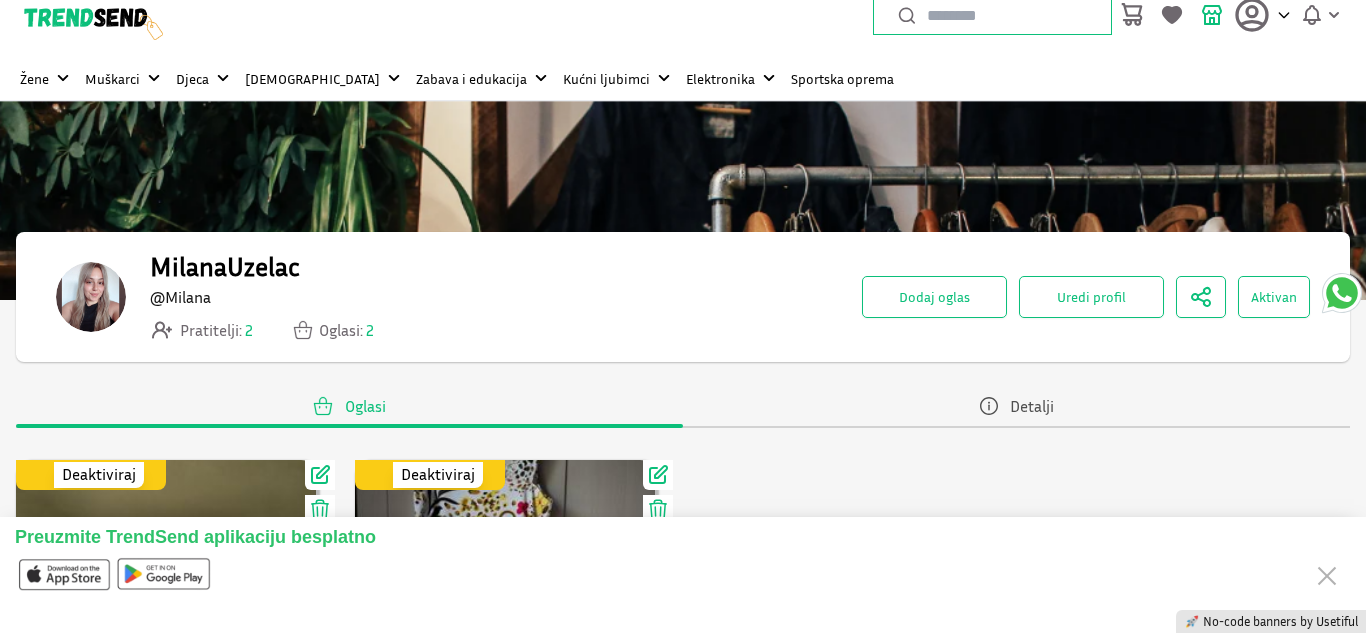 scroll, scrollTop: 0, scrollLeft: 0, axis: both 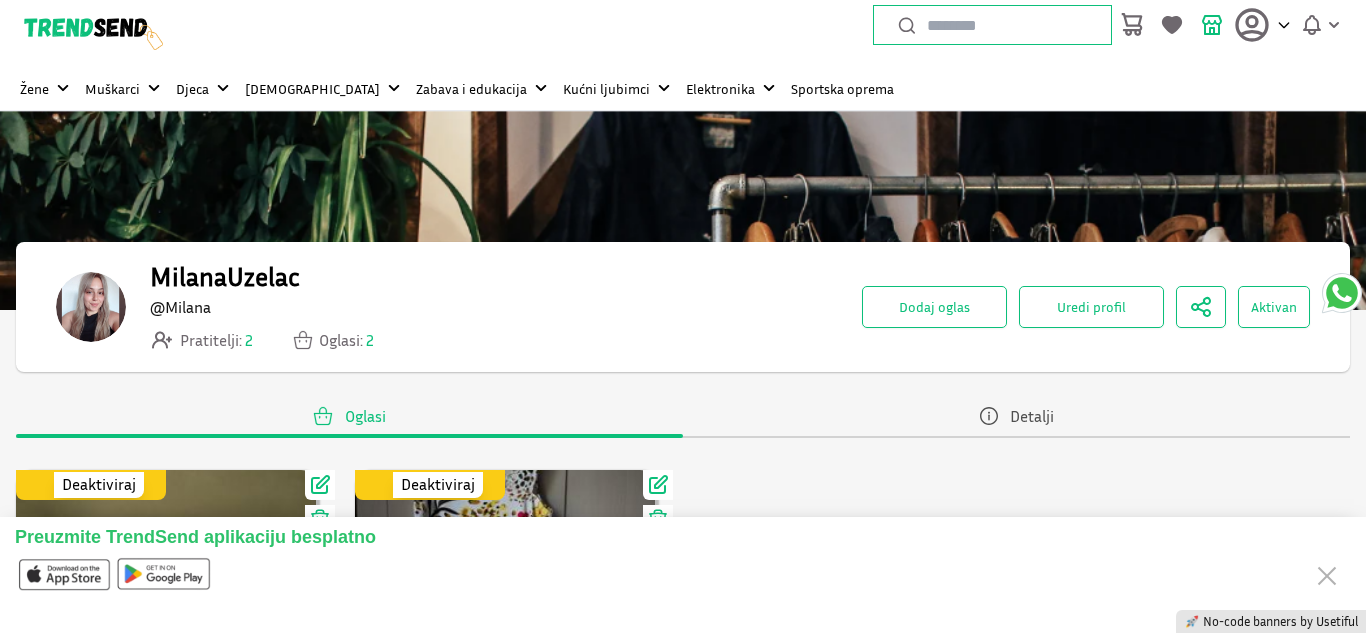 click at bounding box center (91, 307) 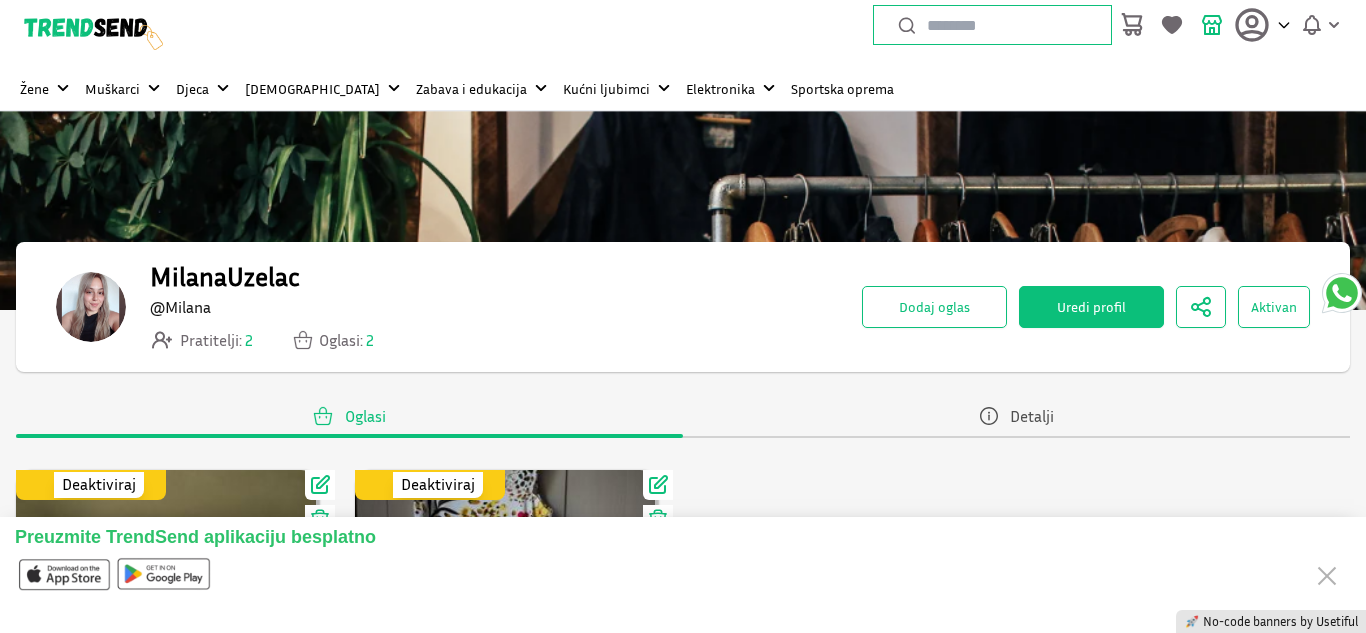 click on "Uredi profil" at bounding box center (1091, 307) 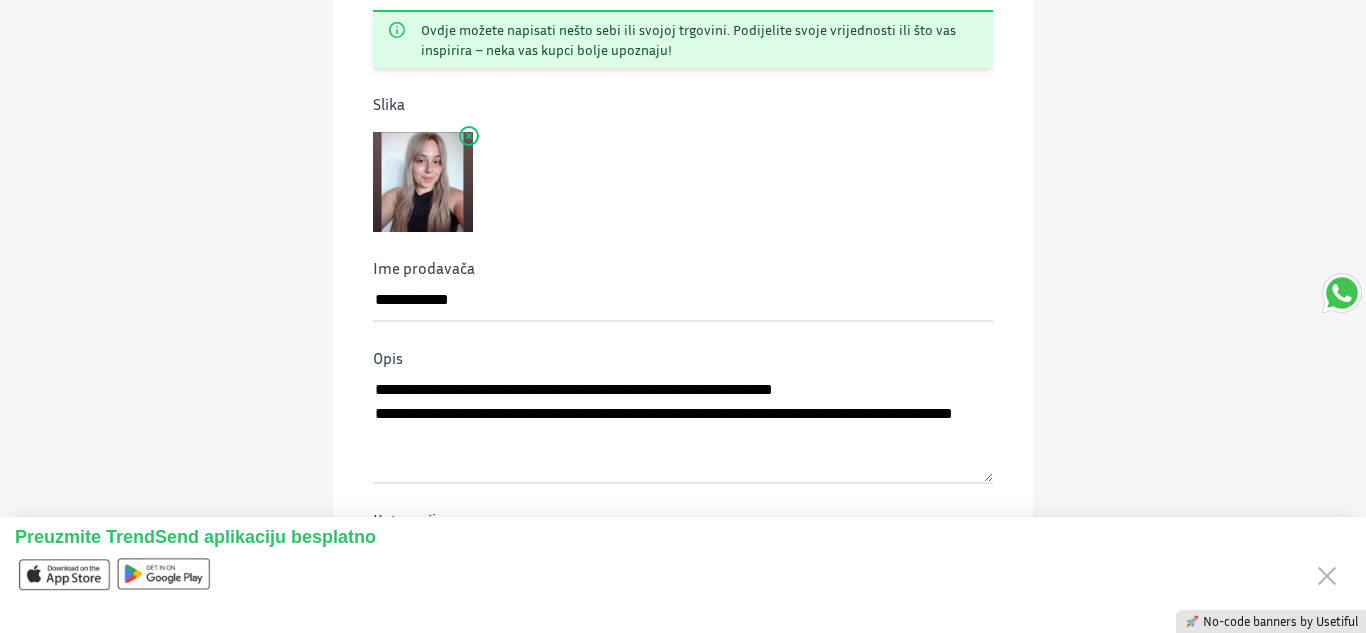 scroll, scrollTop: 160, scrollLeft: 0, axis: vertical 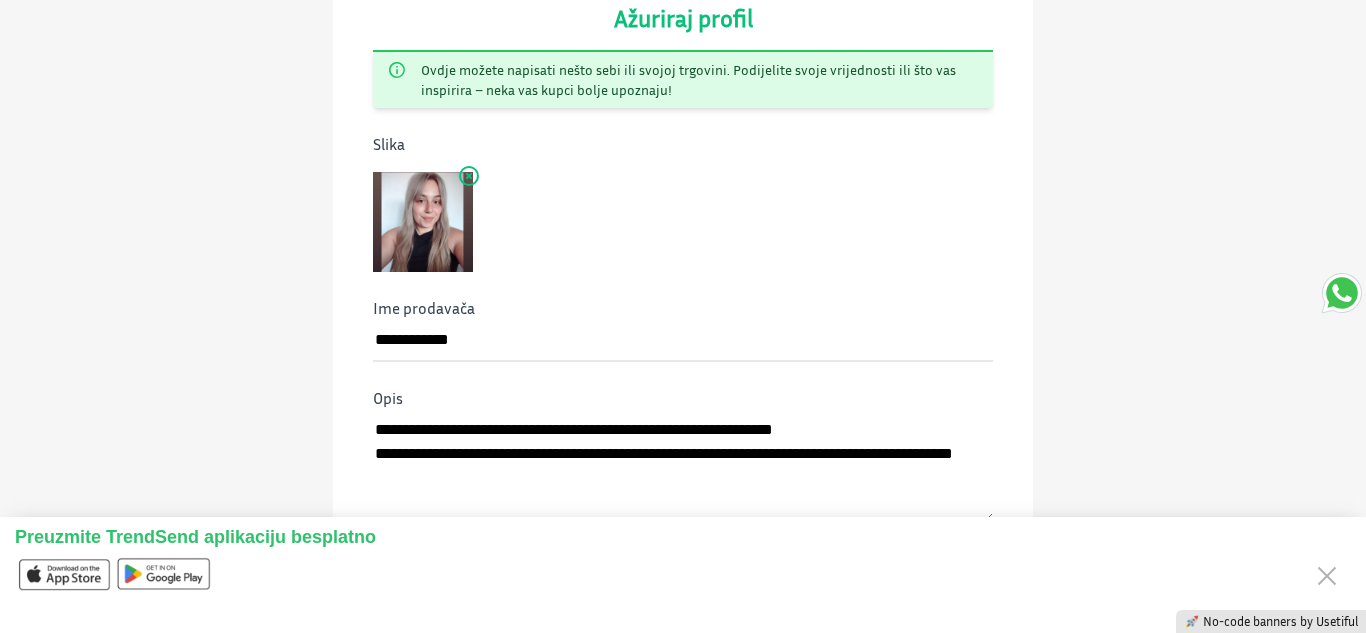 click at bounding box center (423, 222) 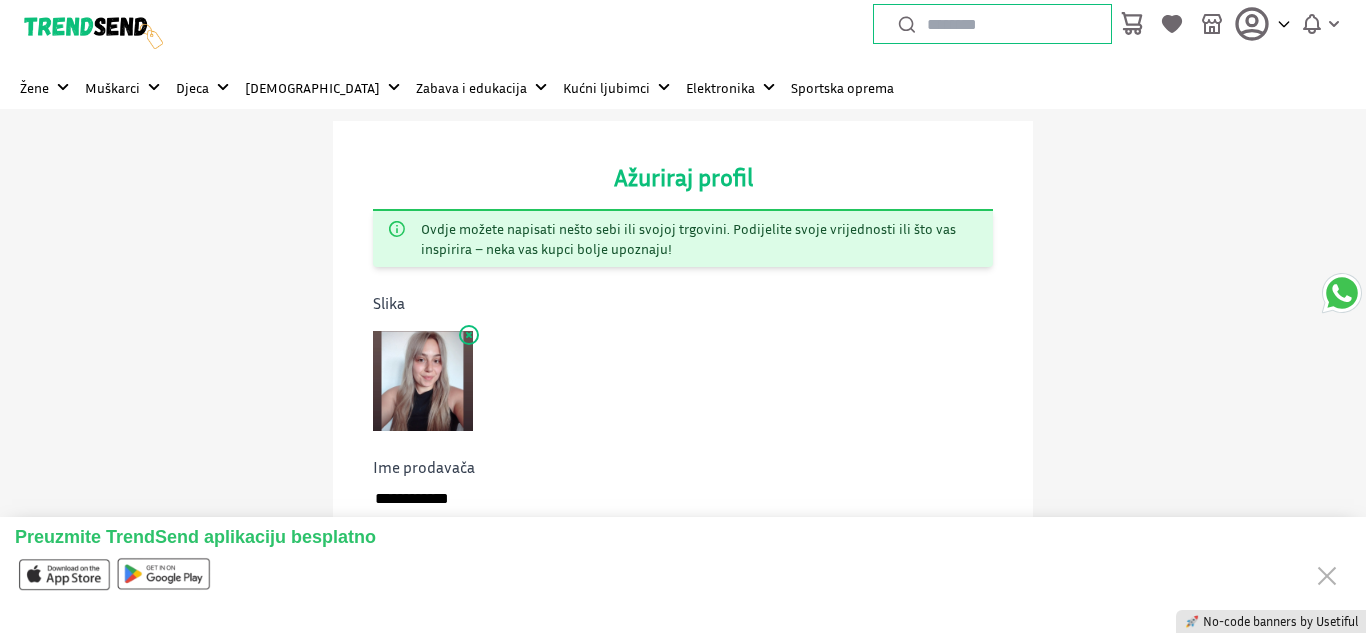 scroll, scrollTop: 0, scrollLeft: 0, axis: both 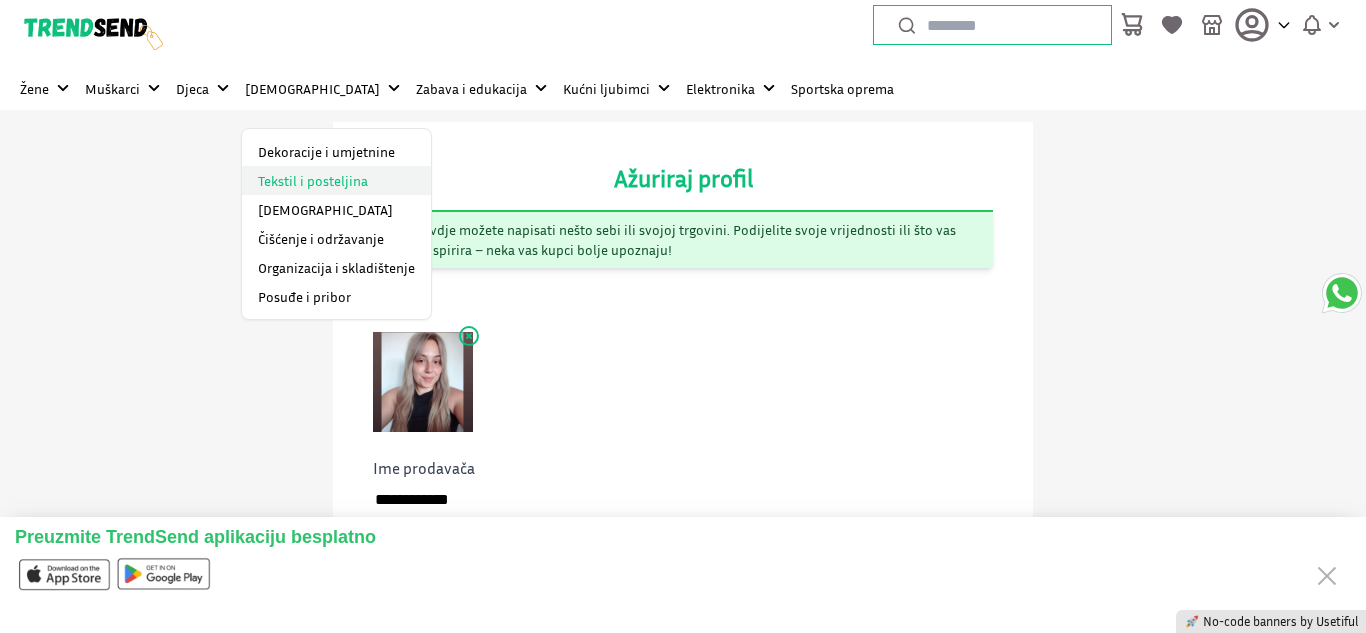 click on "Tekstil i posteljina" at bounding box center [336, 180] 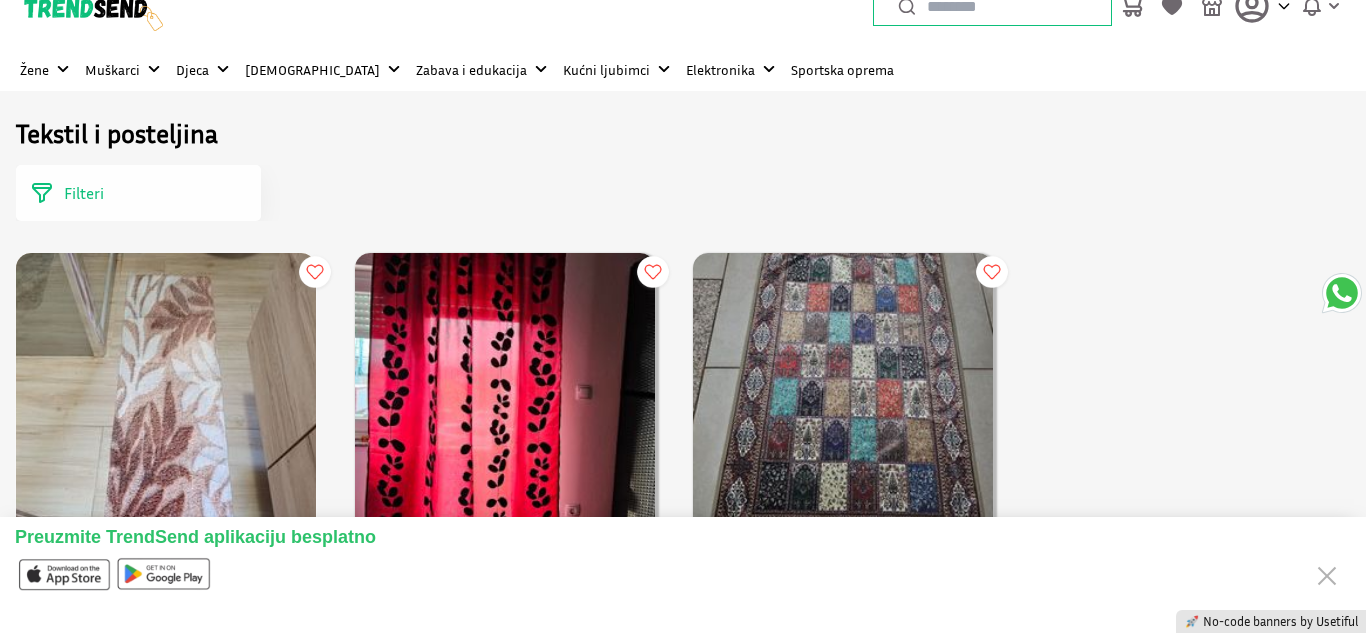 scroll, scrollTop: 0, scrollLeft: 0, axis: both 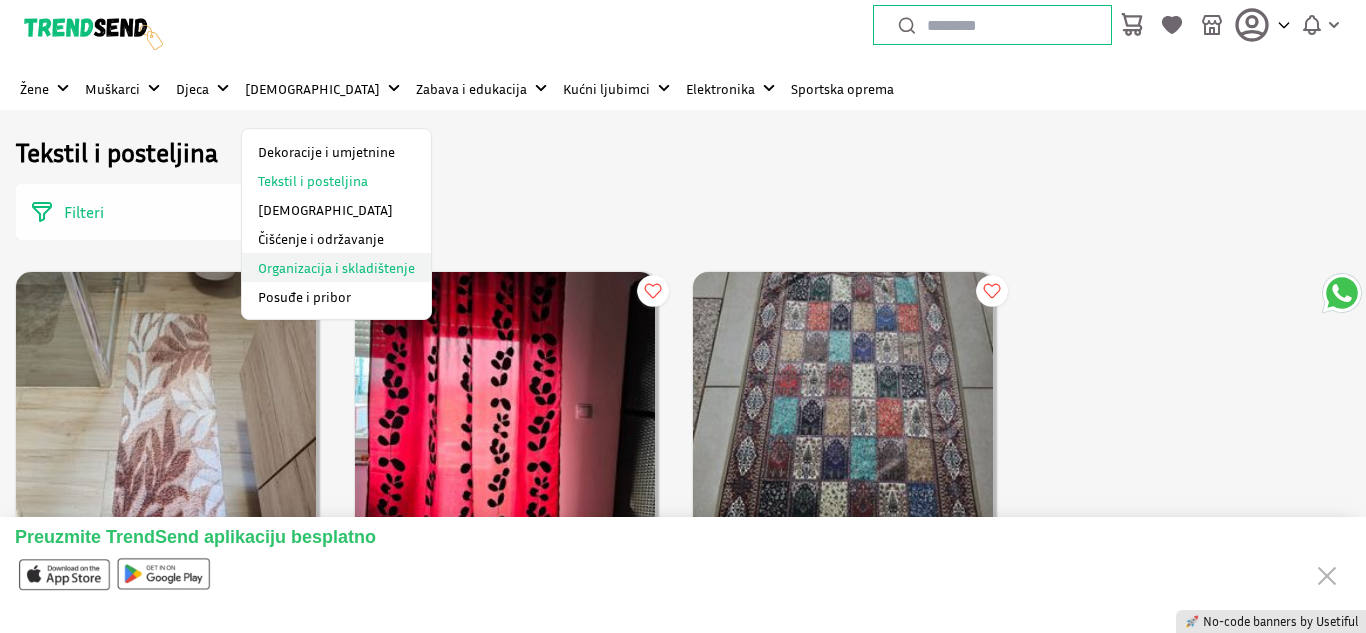 click on "Organizacija i skladištenje" at bounding box center [336, 267] 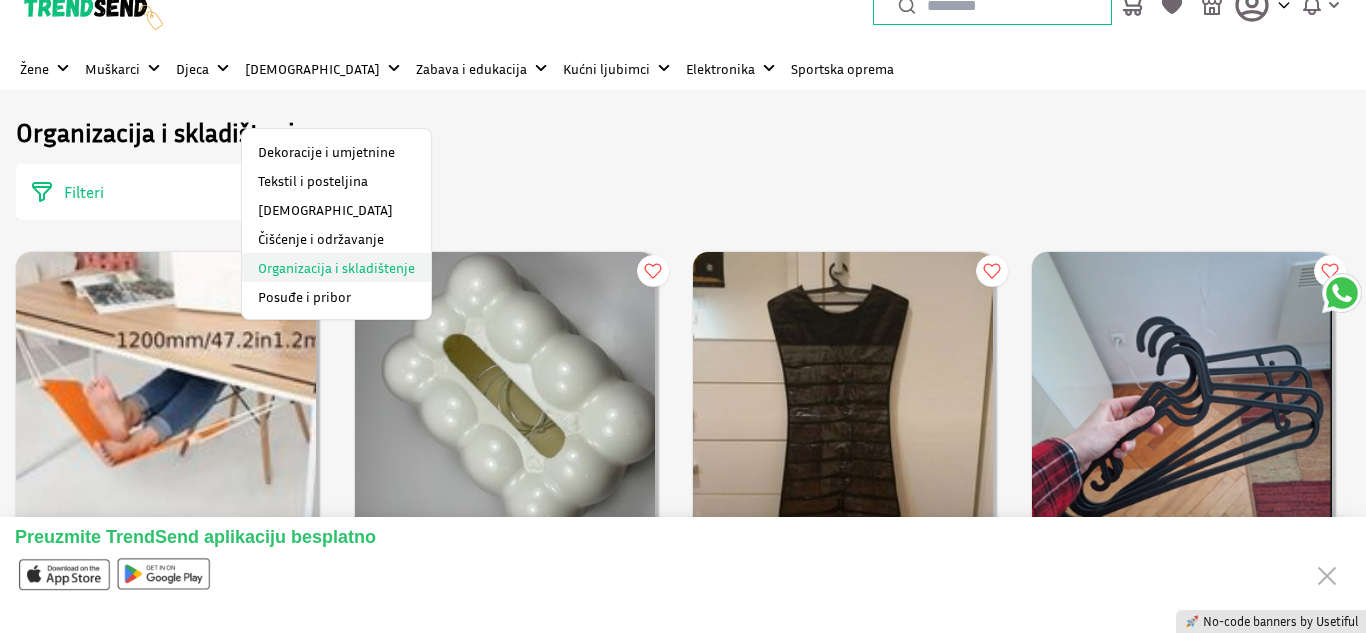 scroll, scrollTop: 0, scrollLeft: 0, axis: both 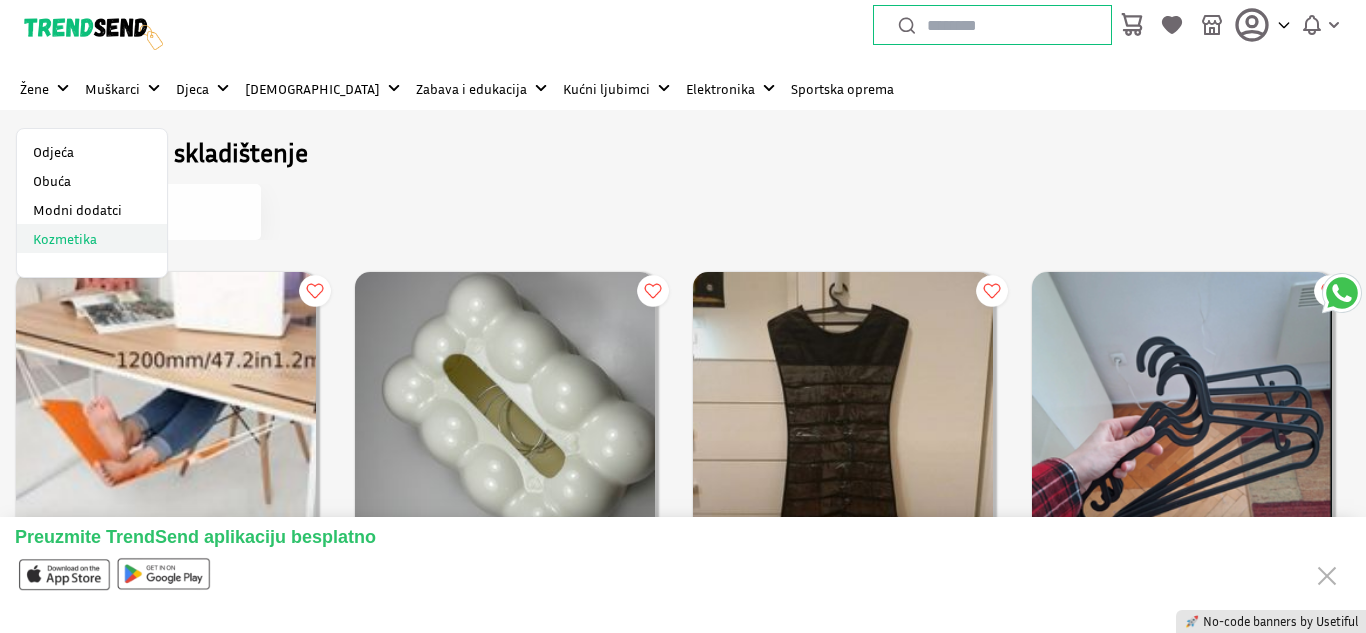 click on "Kozmetika" at bounding box center [92, 238] 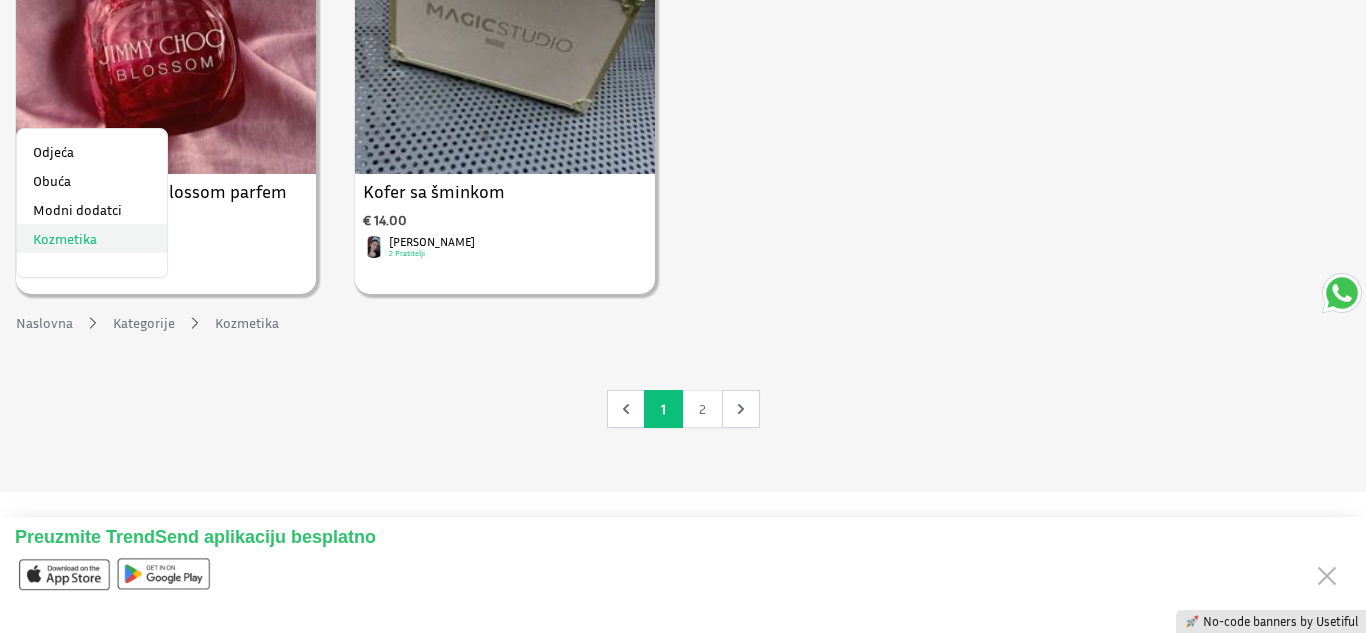 scroll, scrollTop: 3520, scrollLeft: 0, axis: vertical 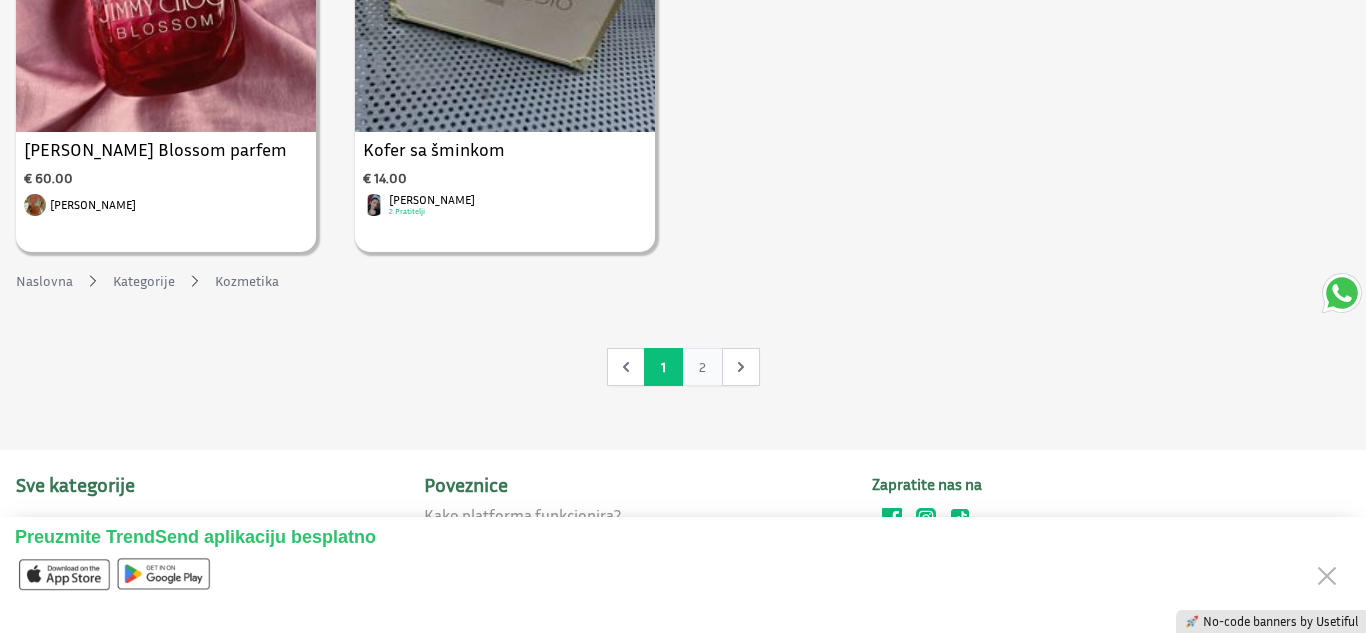 click on "2" at bounding box center [702, 367] 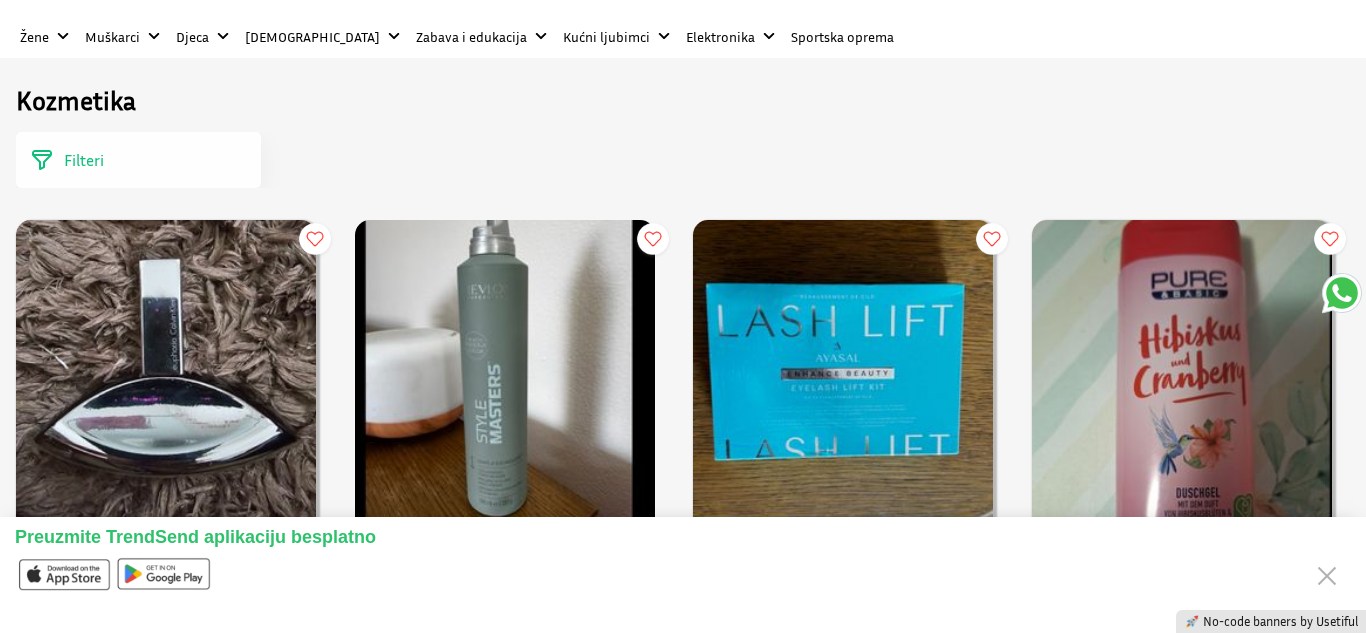 scroll, scrollTop: 0, scrollLeft: 0, axis: both 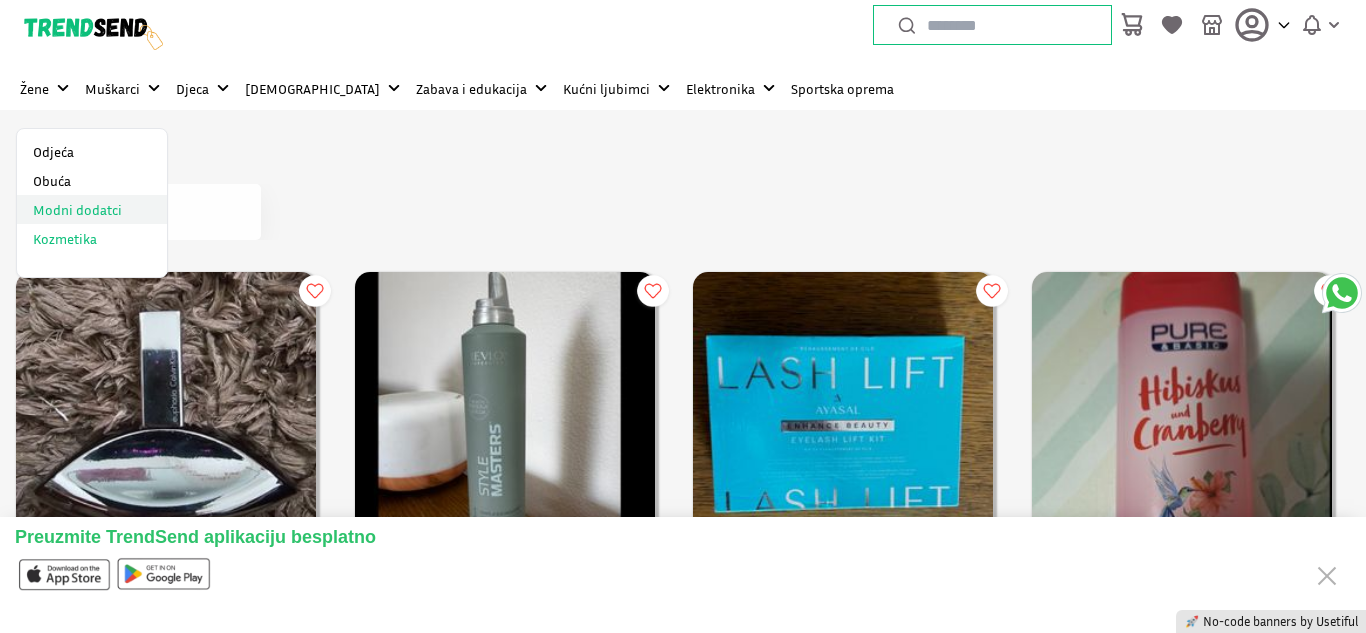 click on "Modni dodatci" at bounding box center (92, 209) 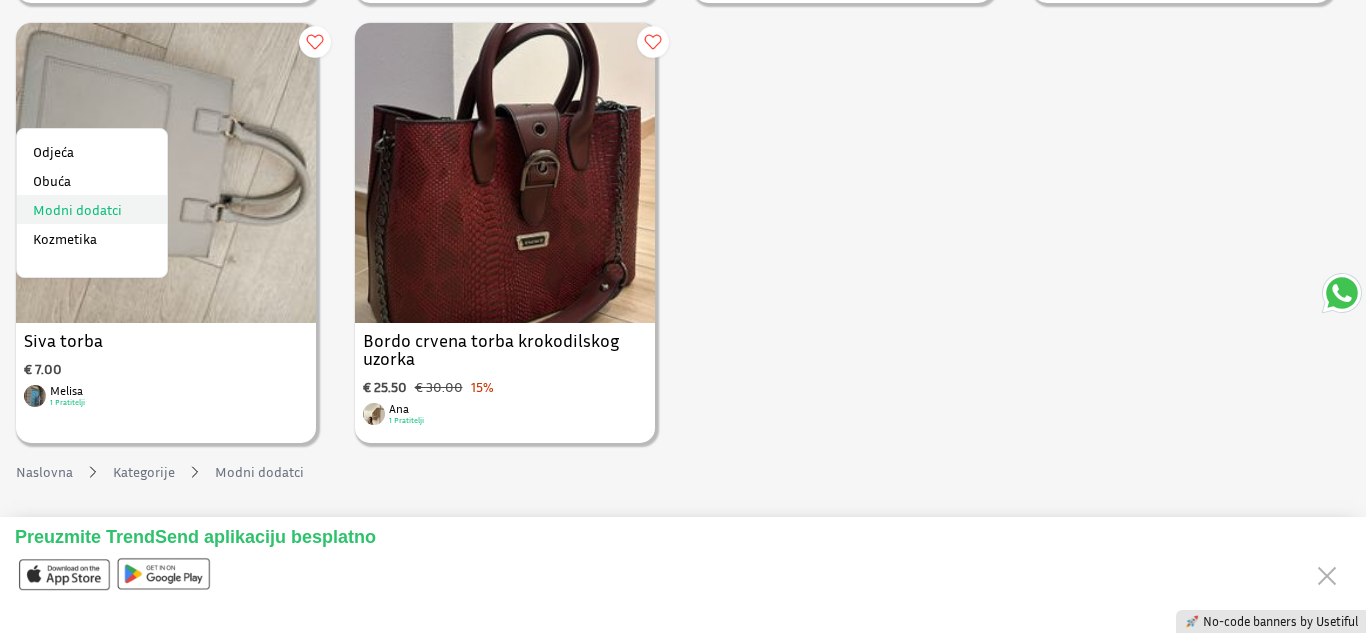 scroll, scrollTop: 3480, scrollLeft: 0, axis: vertical 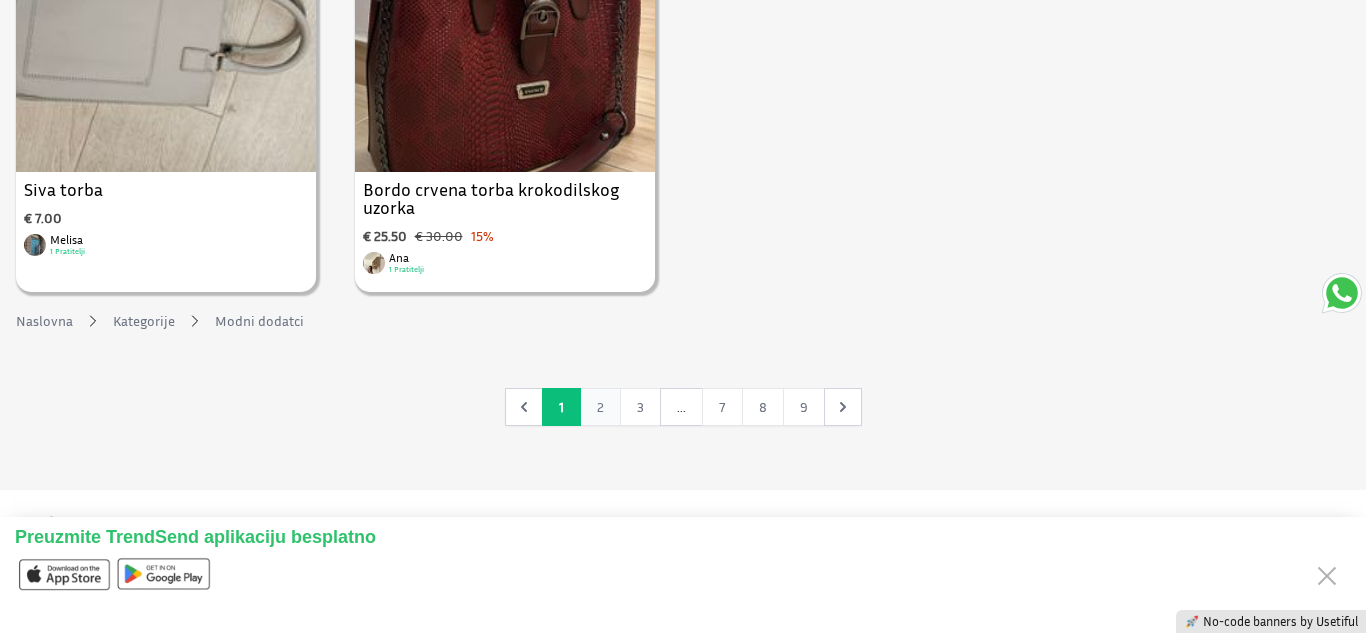 click on "2" at bounding box center [600, 407] 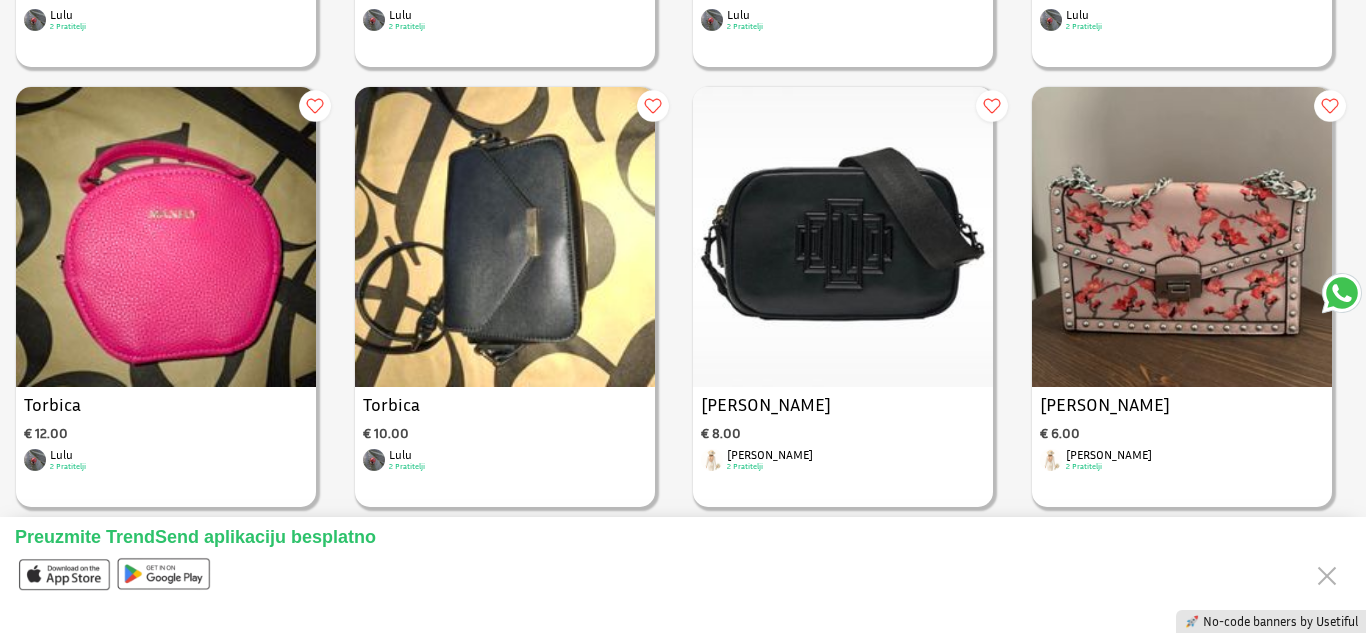 scroll, scrollTop: 2440, scrollLeft: 0, axis: vertical 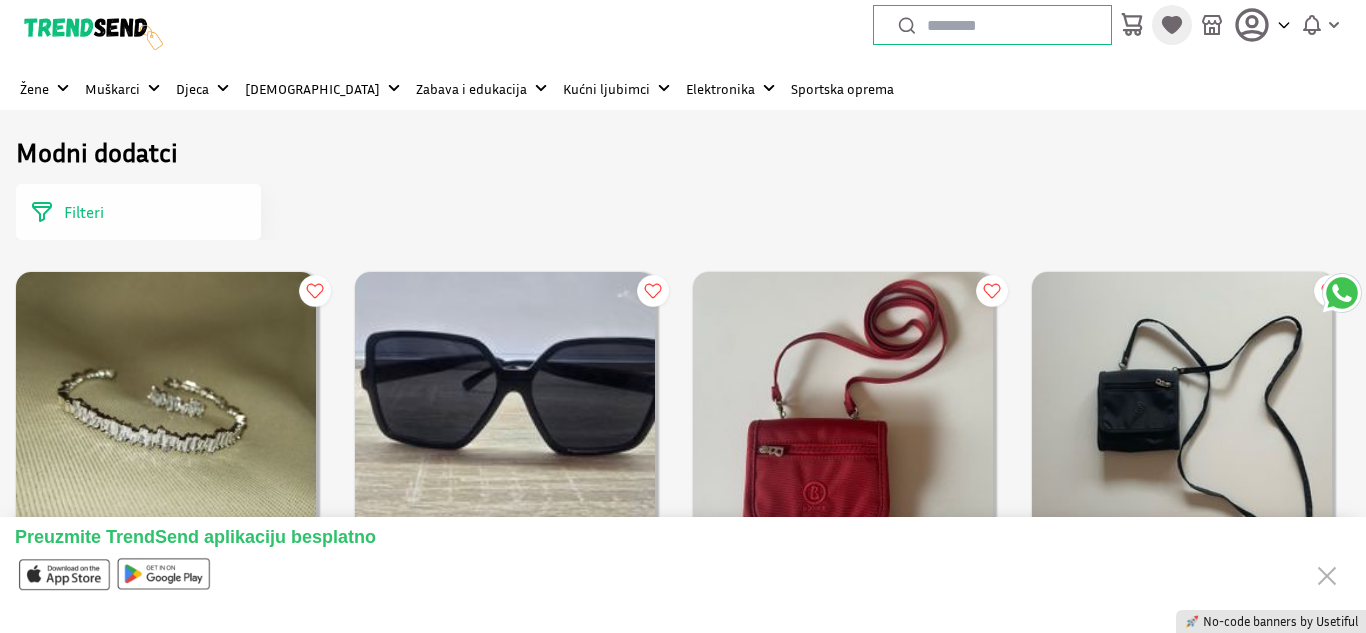 click 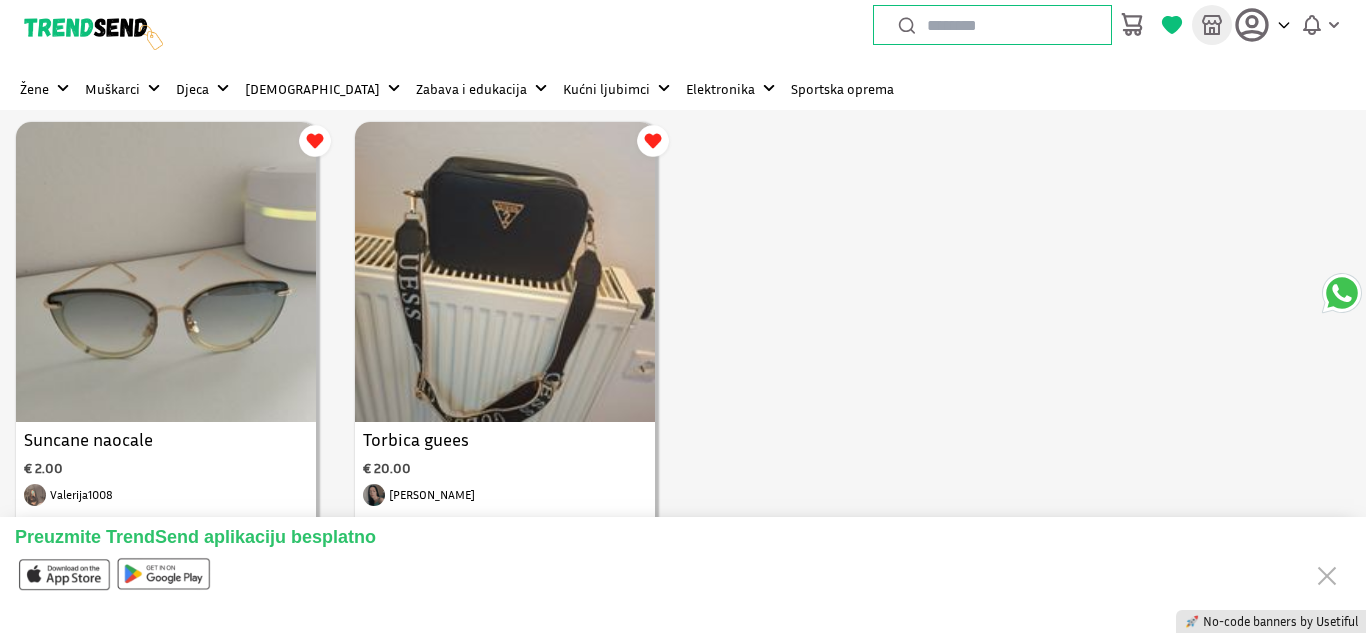click 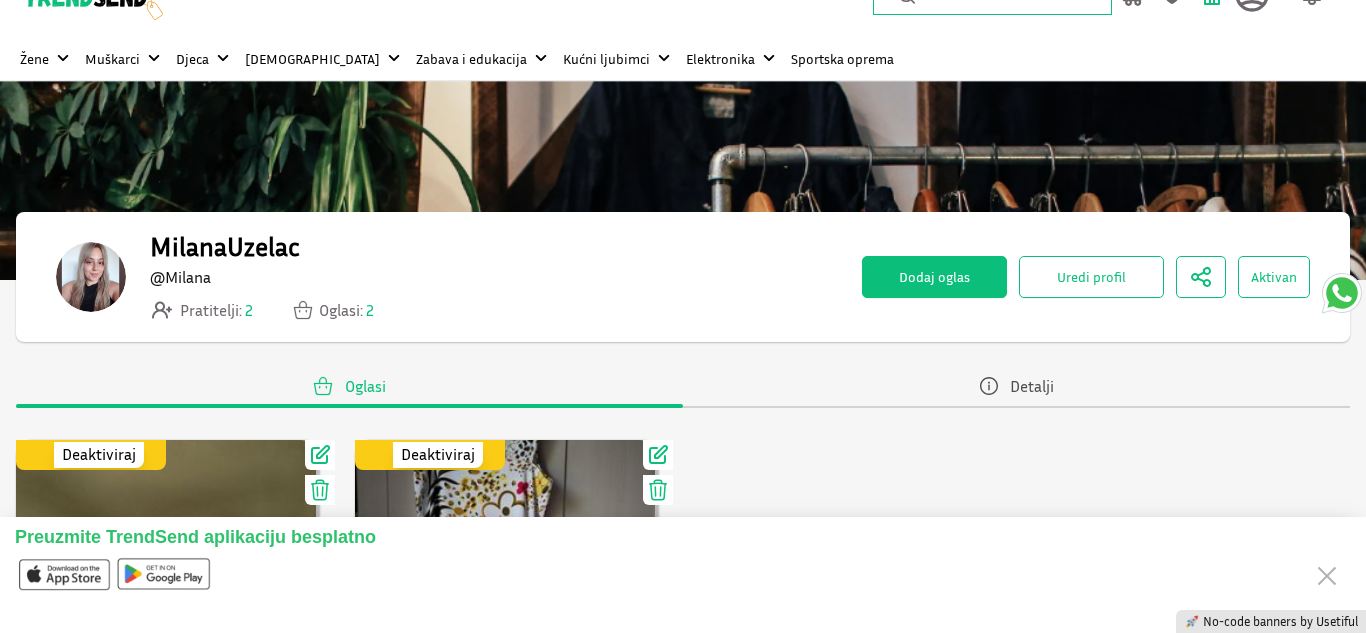 scroll, scrollTop: 0, scrollLeft: 0, axis: both 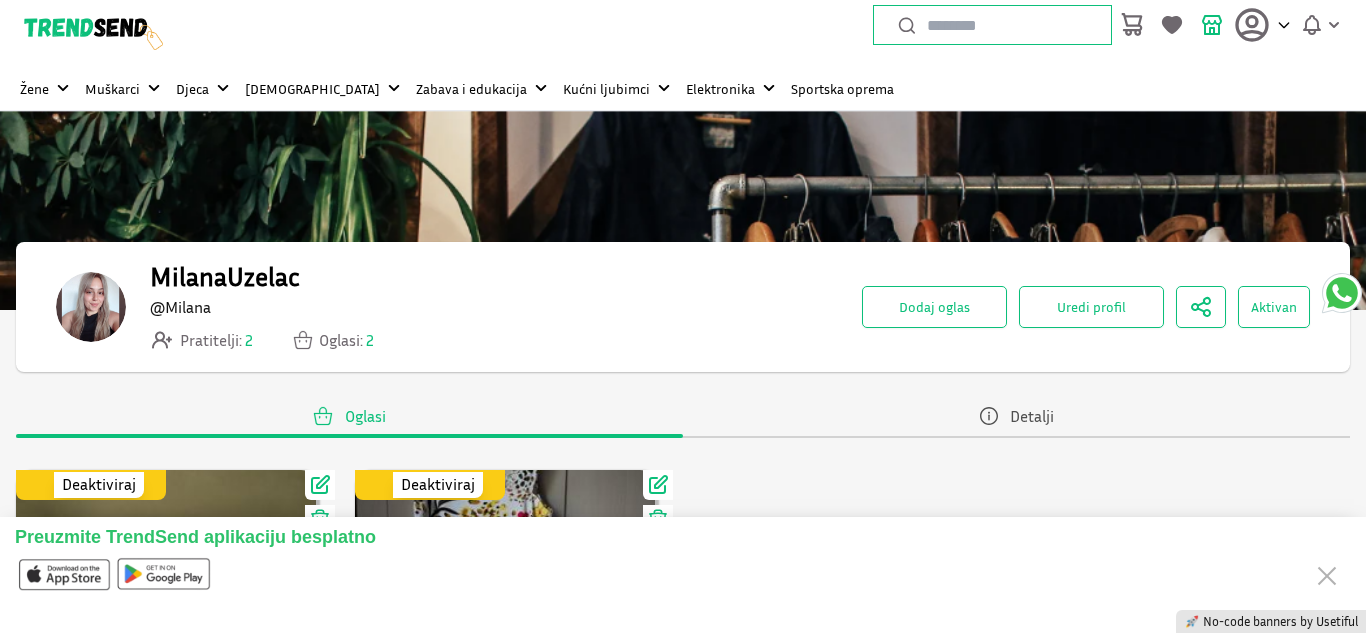 click at bounding box center (1009, 25) 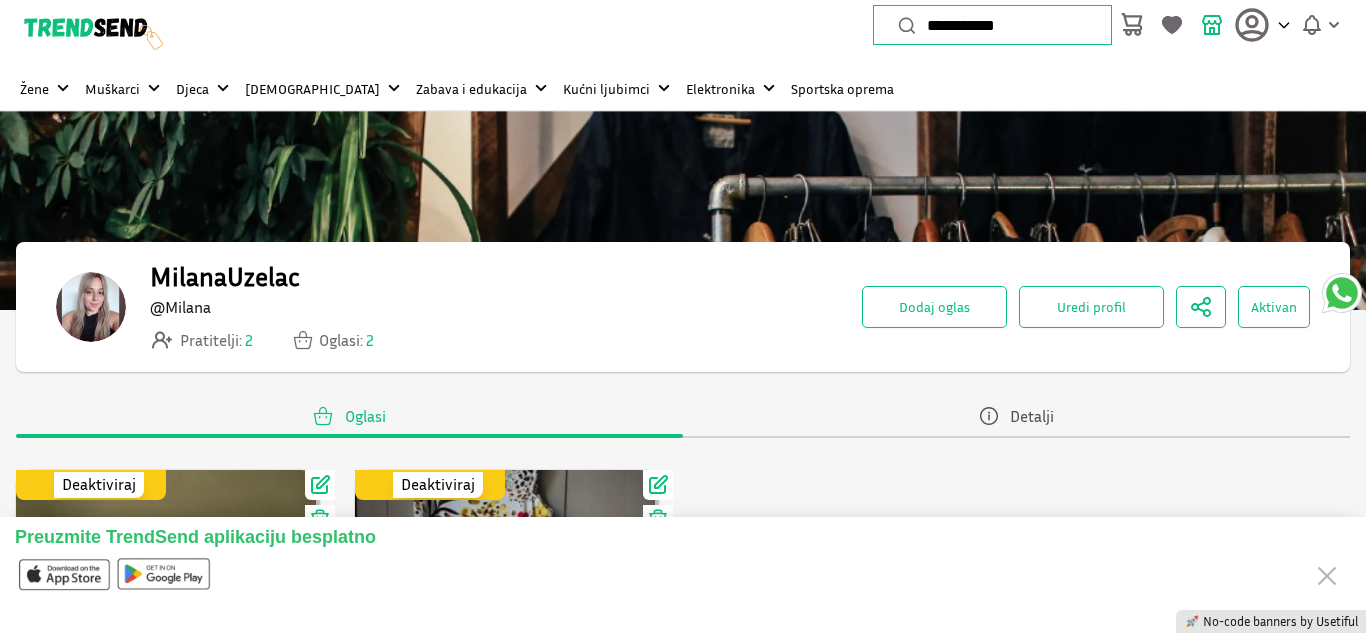 type on "**********" 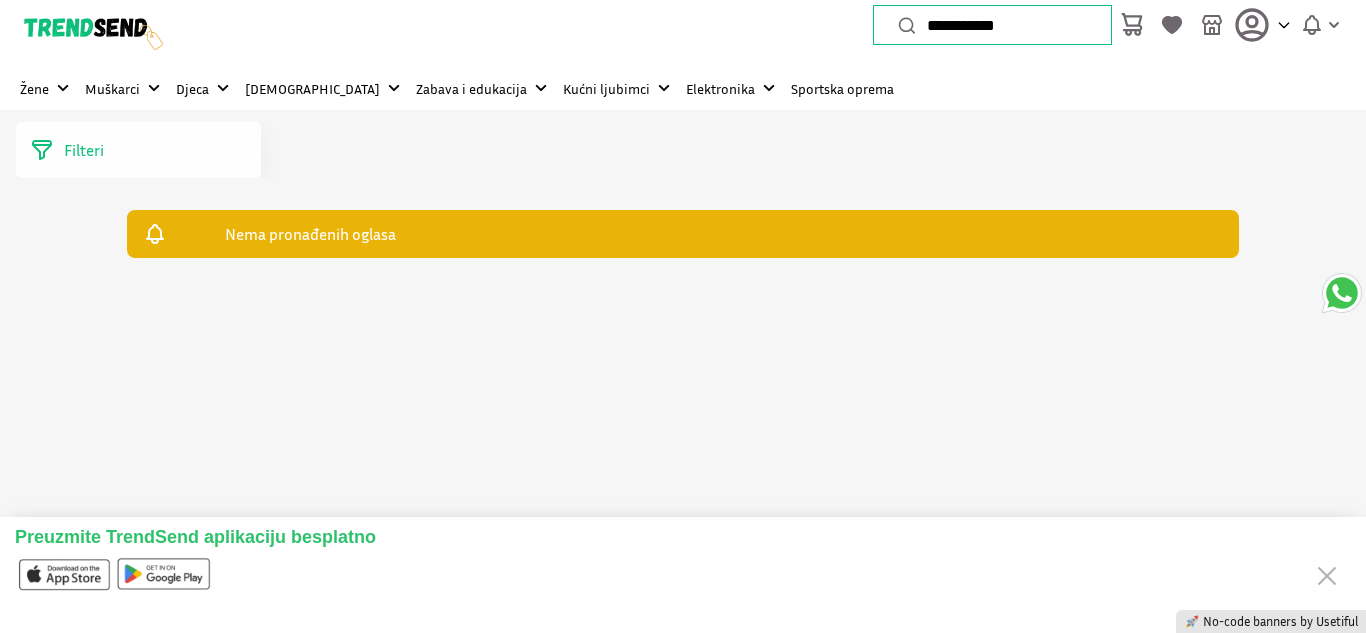 click on "**********" at bounding box center (1009, 25) 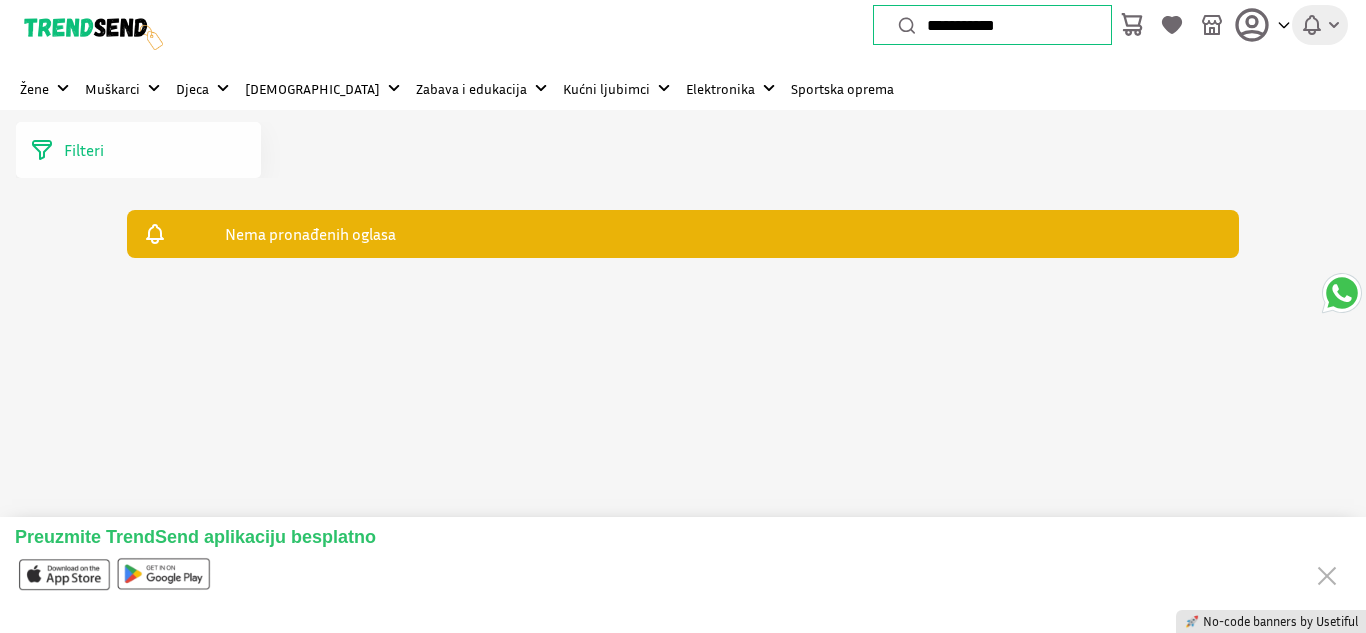 click 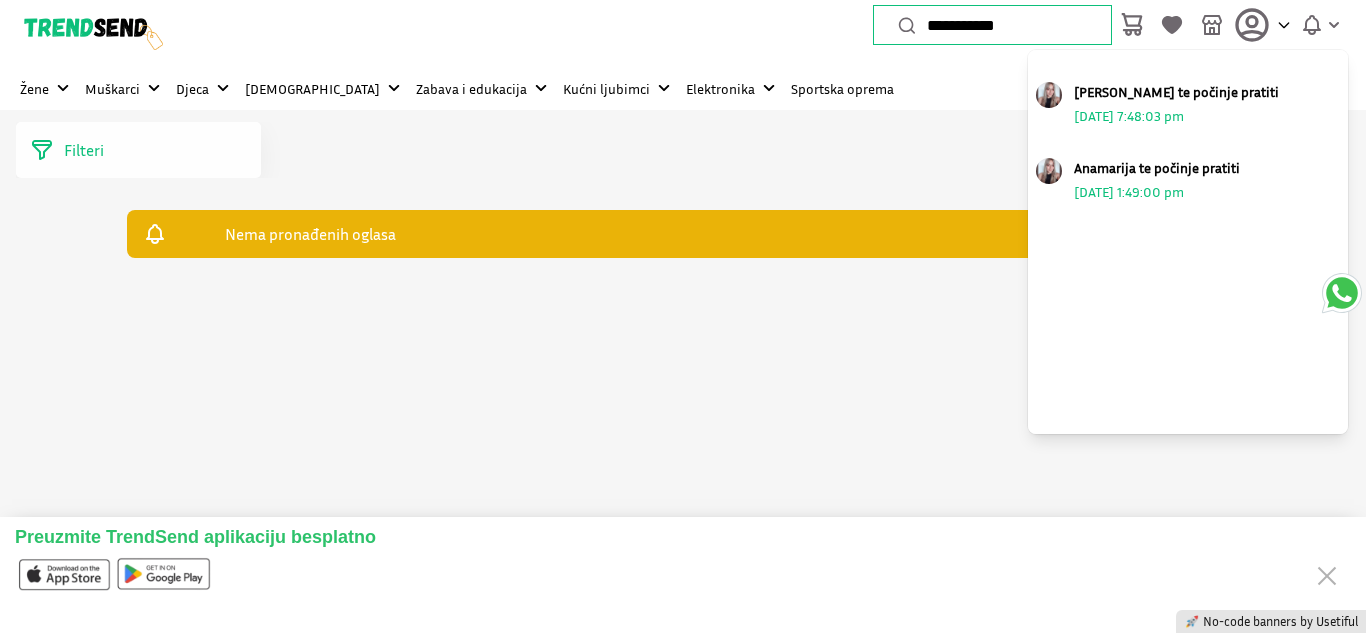click on "[DATE] 7:48:03 pm" at bounding box center [1129, 116] 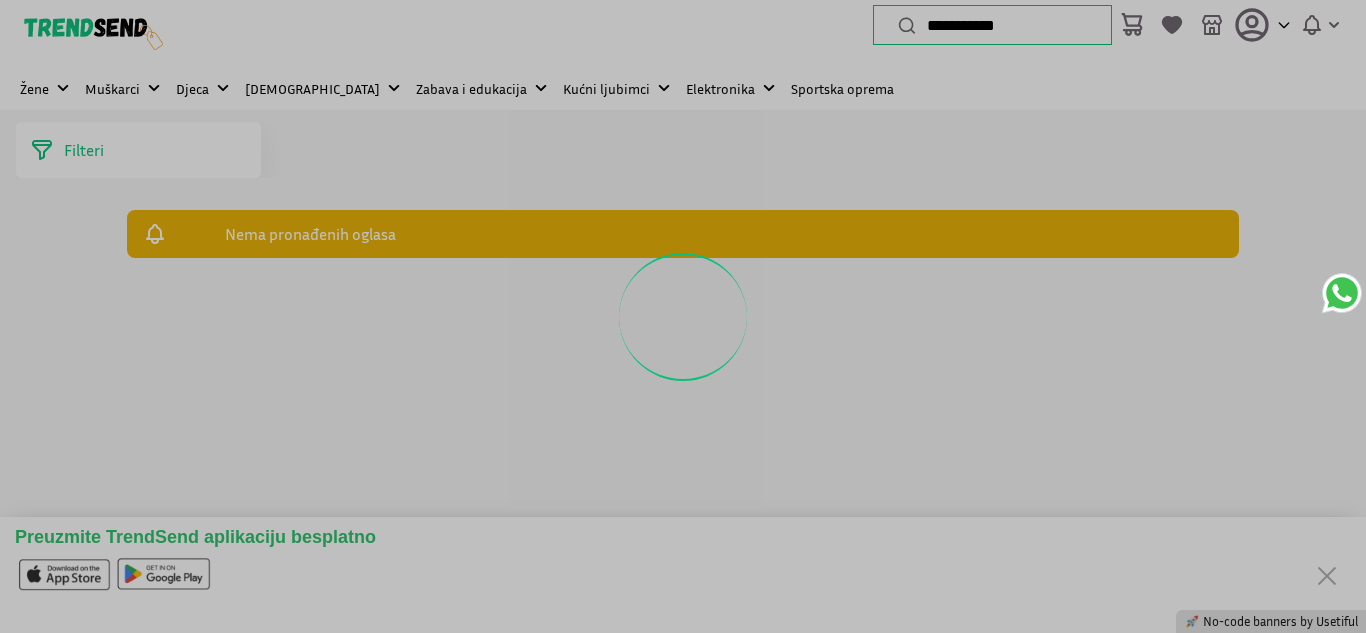 click at bounding box center [683, 316] 